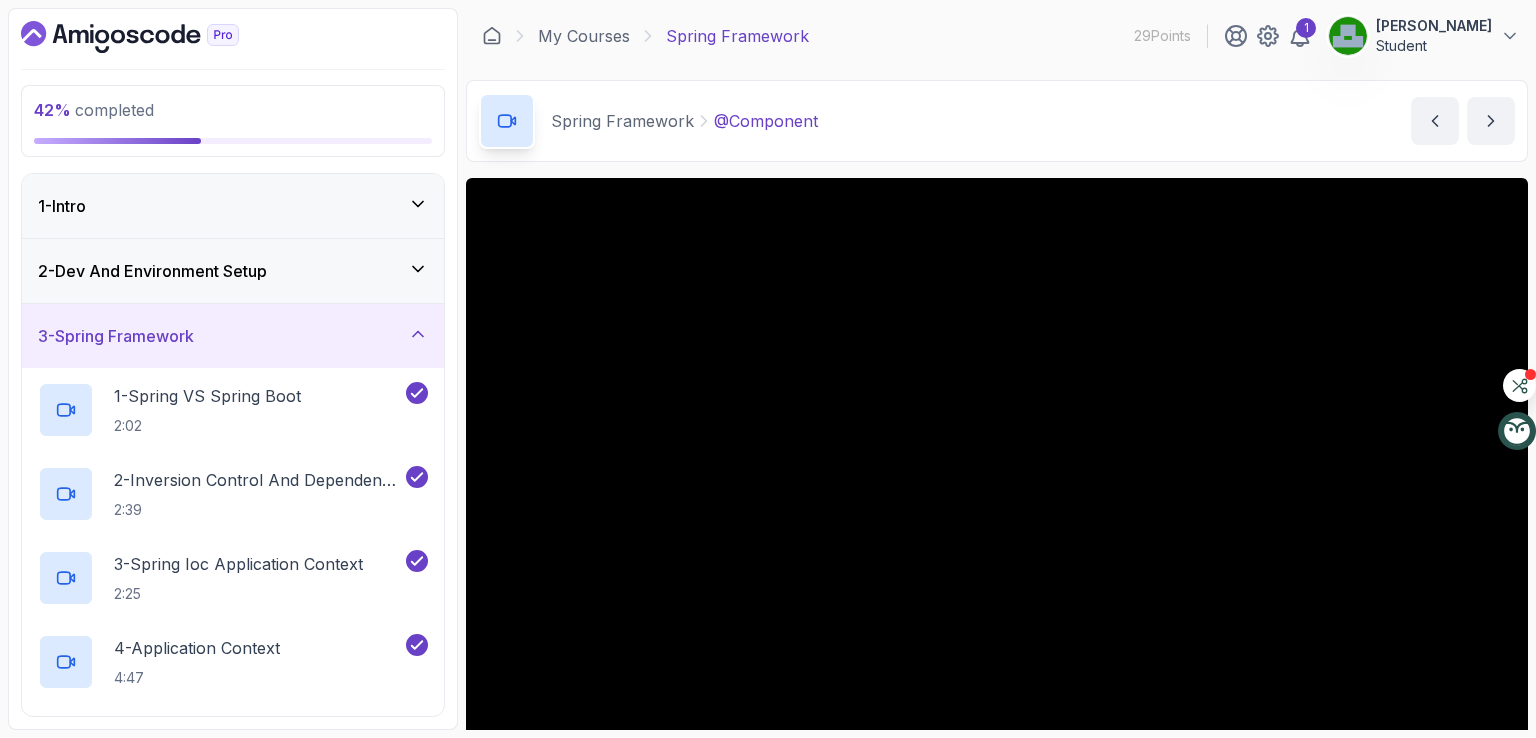 scroll, scrollTop: 0, scrollLeft: 0, axis: both 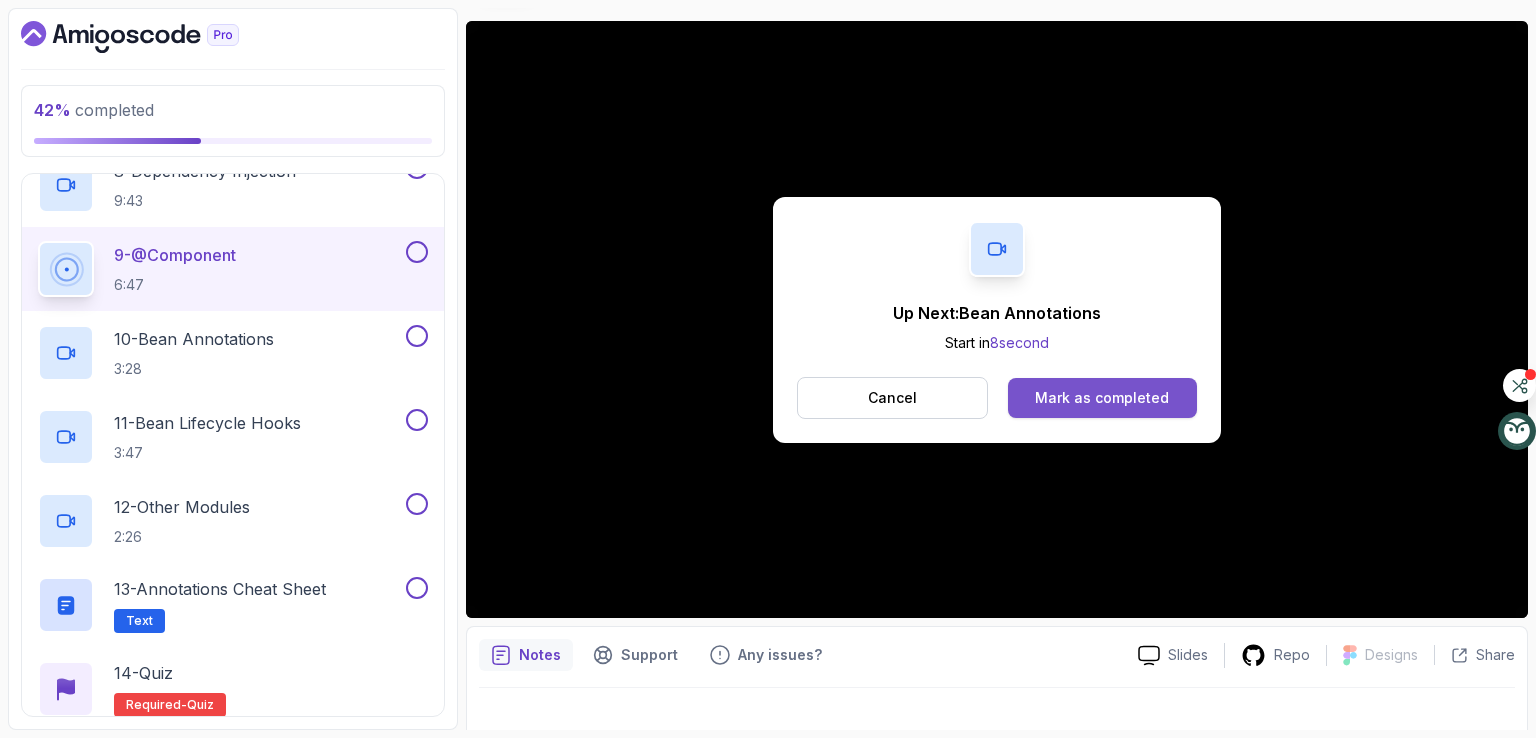 click on "Mark as completed" at bounding box center (1102, 398) 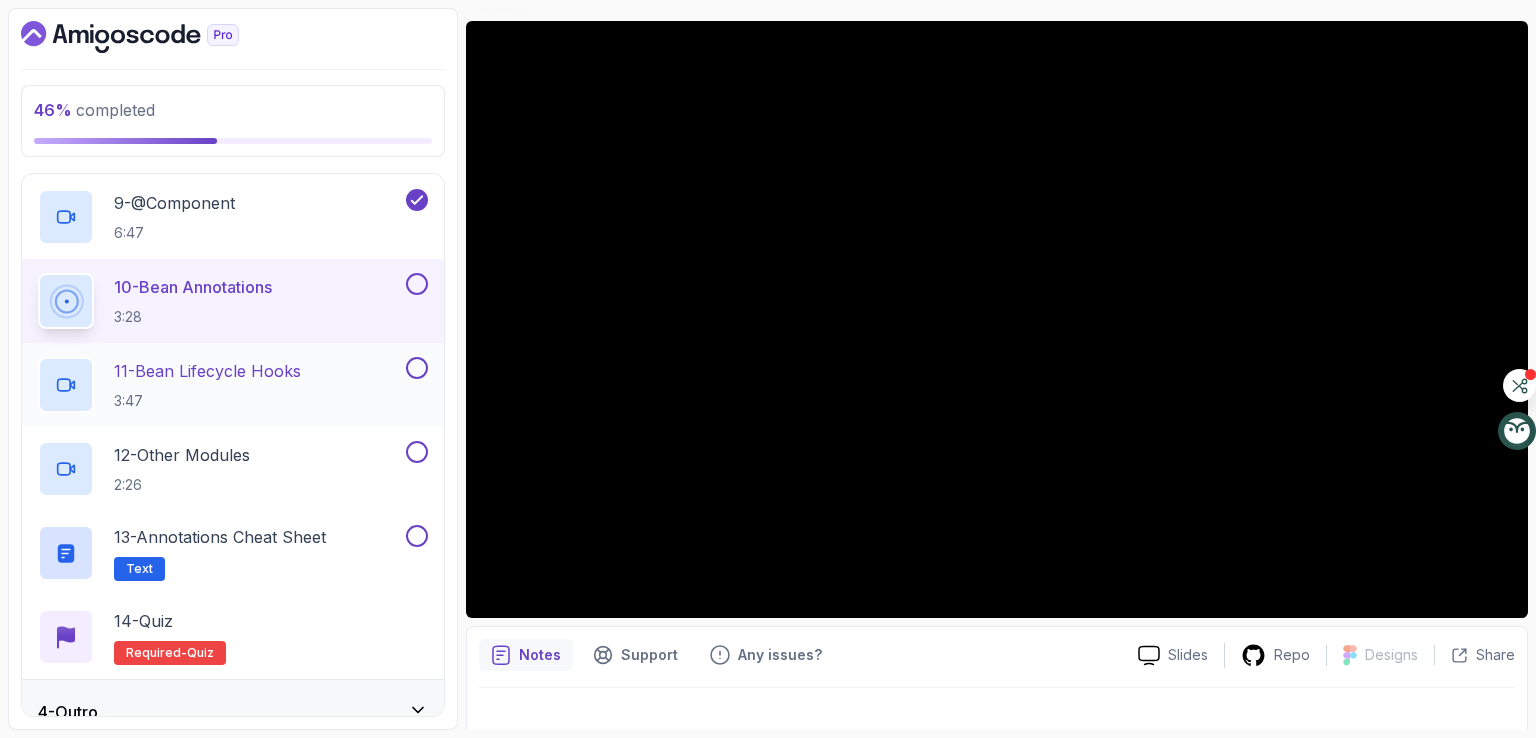 scroll, scrollTop: 892, scrollLeft: 0, axis: vertical 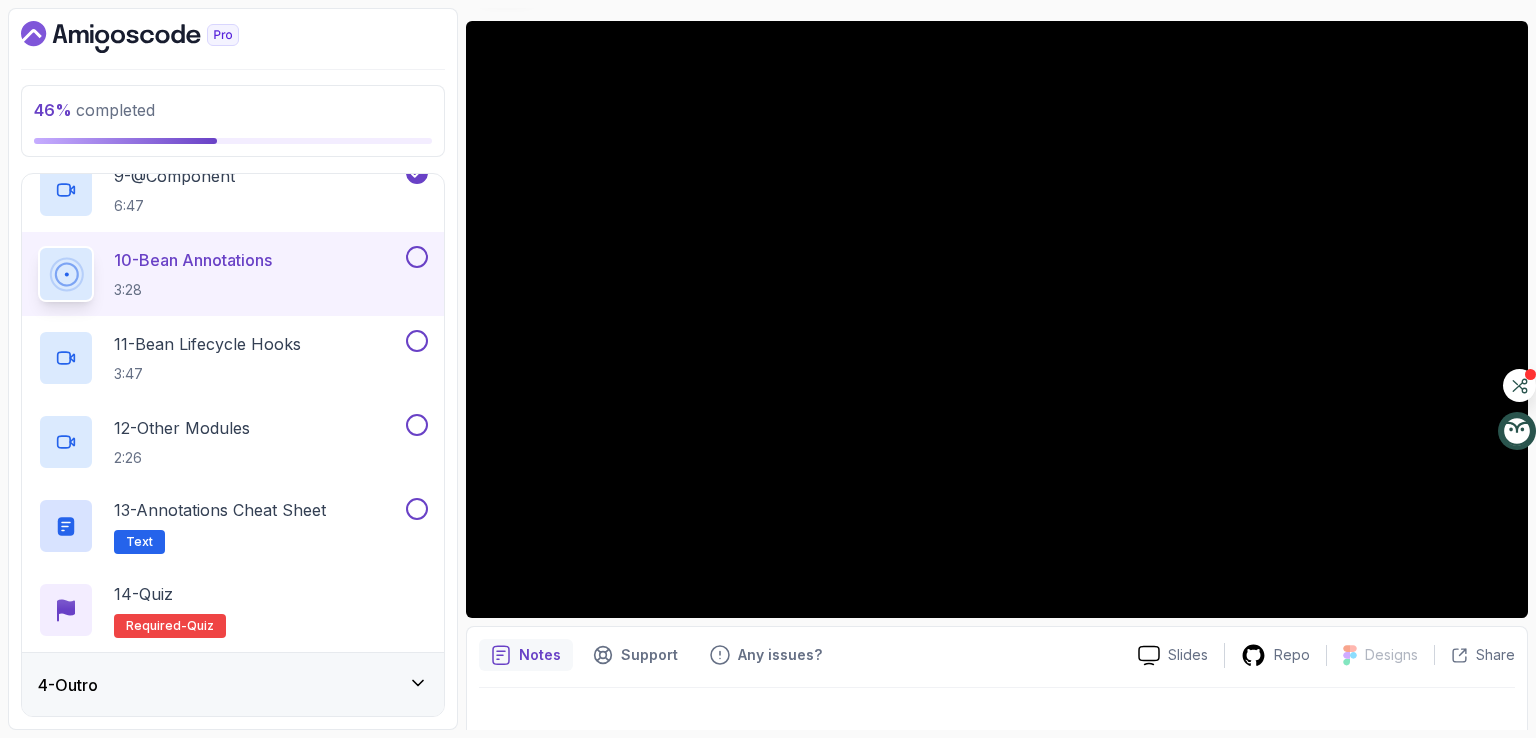 click on "4  -  Outro" at bounding box center (233, 685) 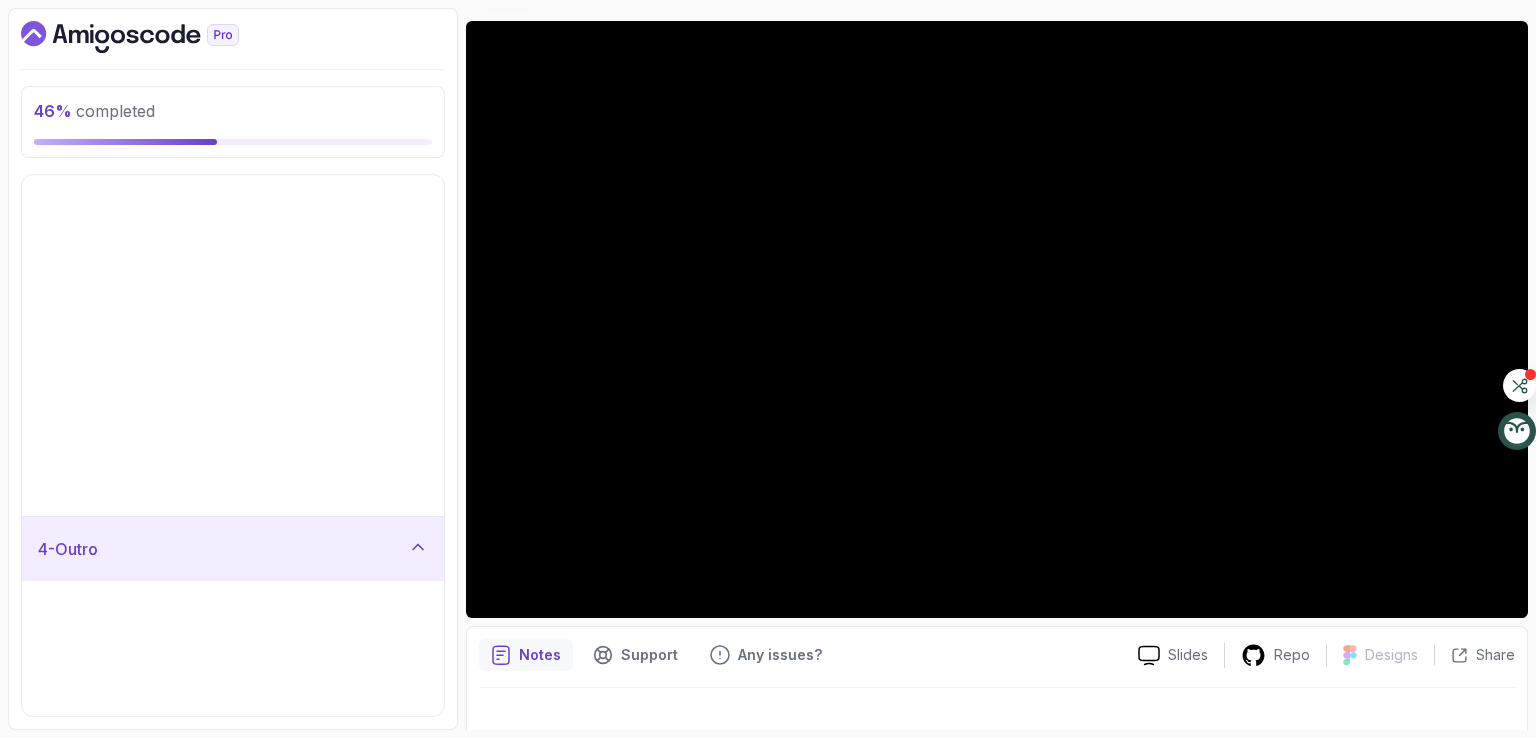 scroll, scrollTop: 0, scrollLeft: 0, axis: both 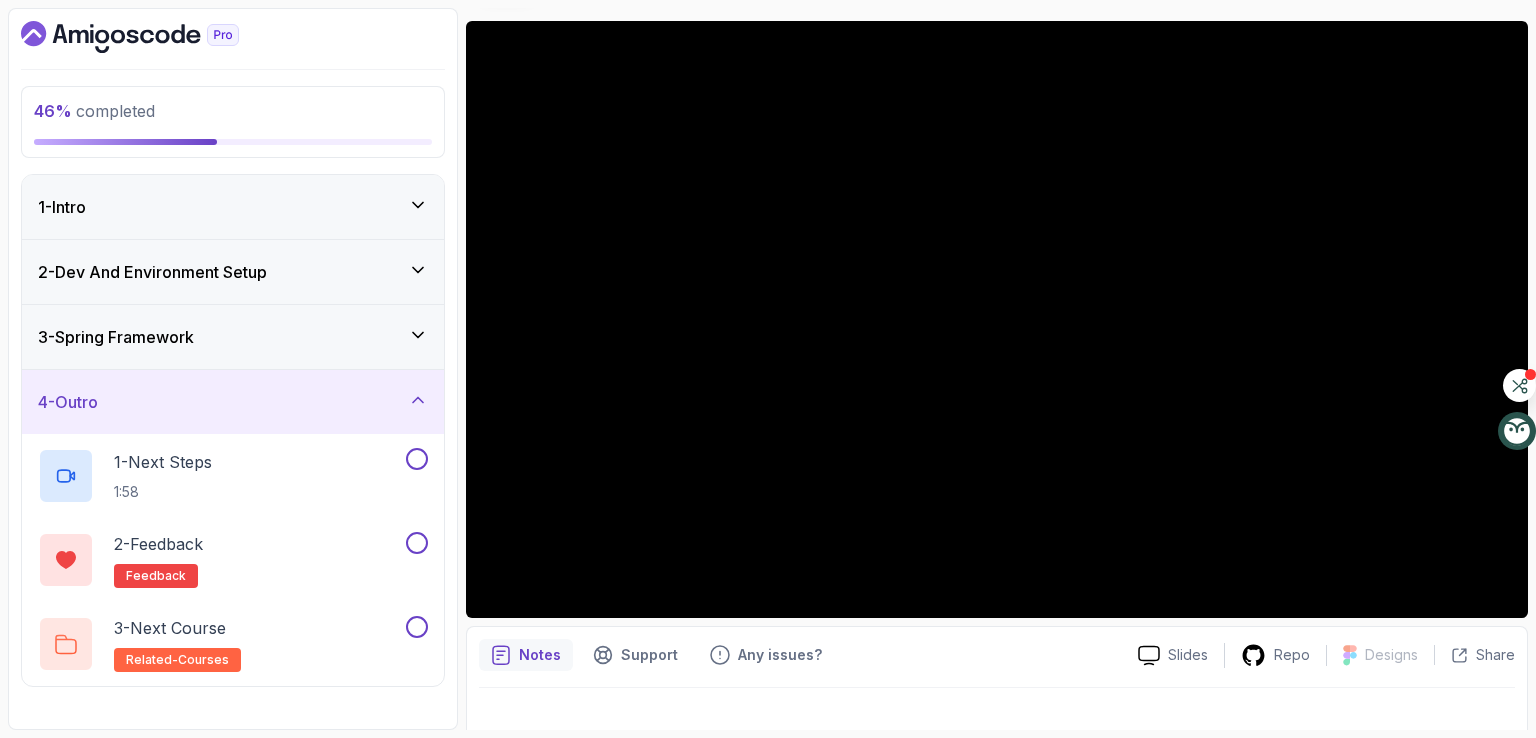 click on "3  -  Spring Framework" at bounding box center [233, 337] 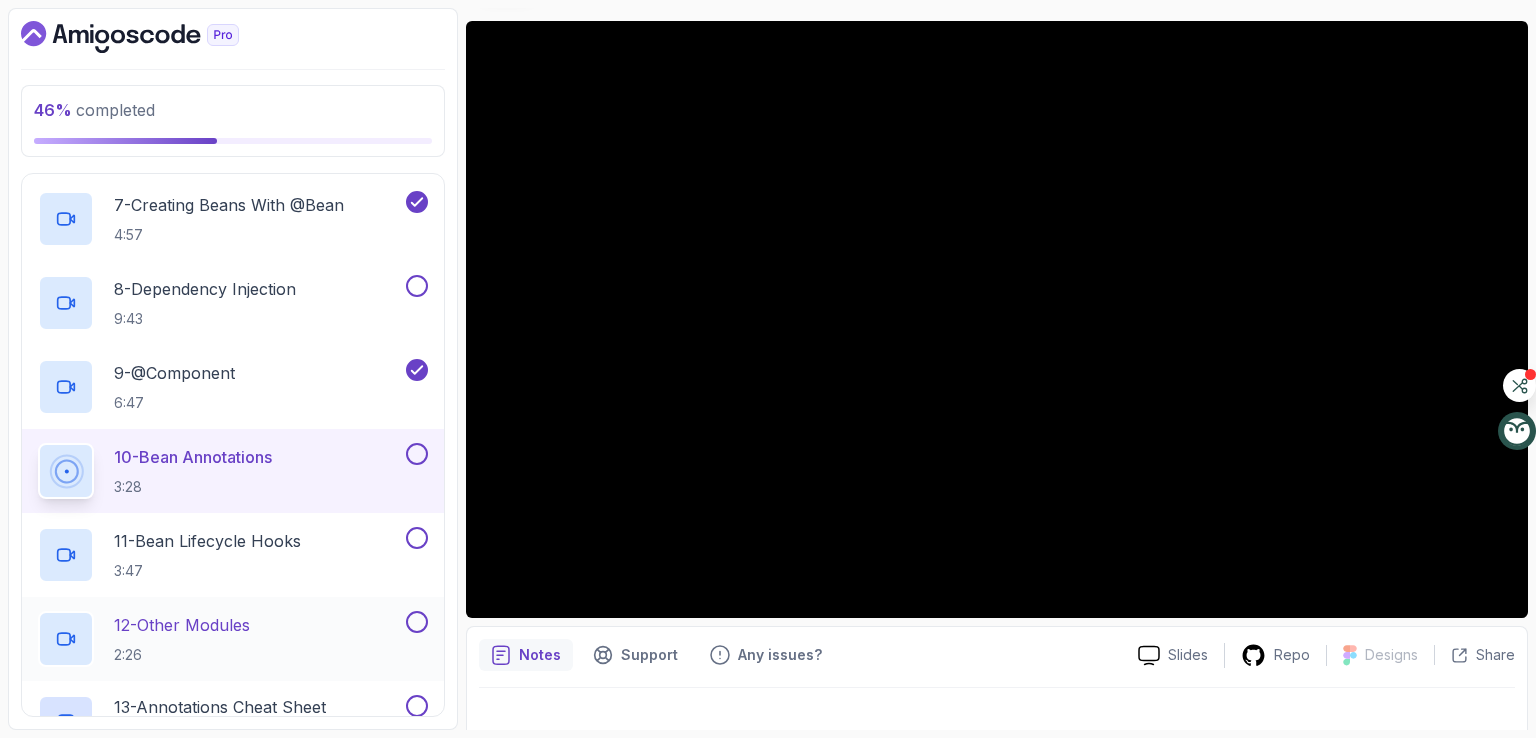 scroll, scrollTop: 892, scrollLeft: 0, axis: vertical 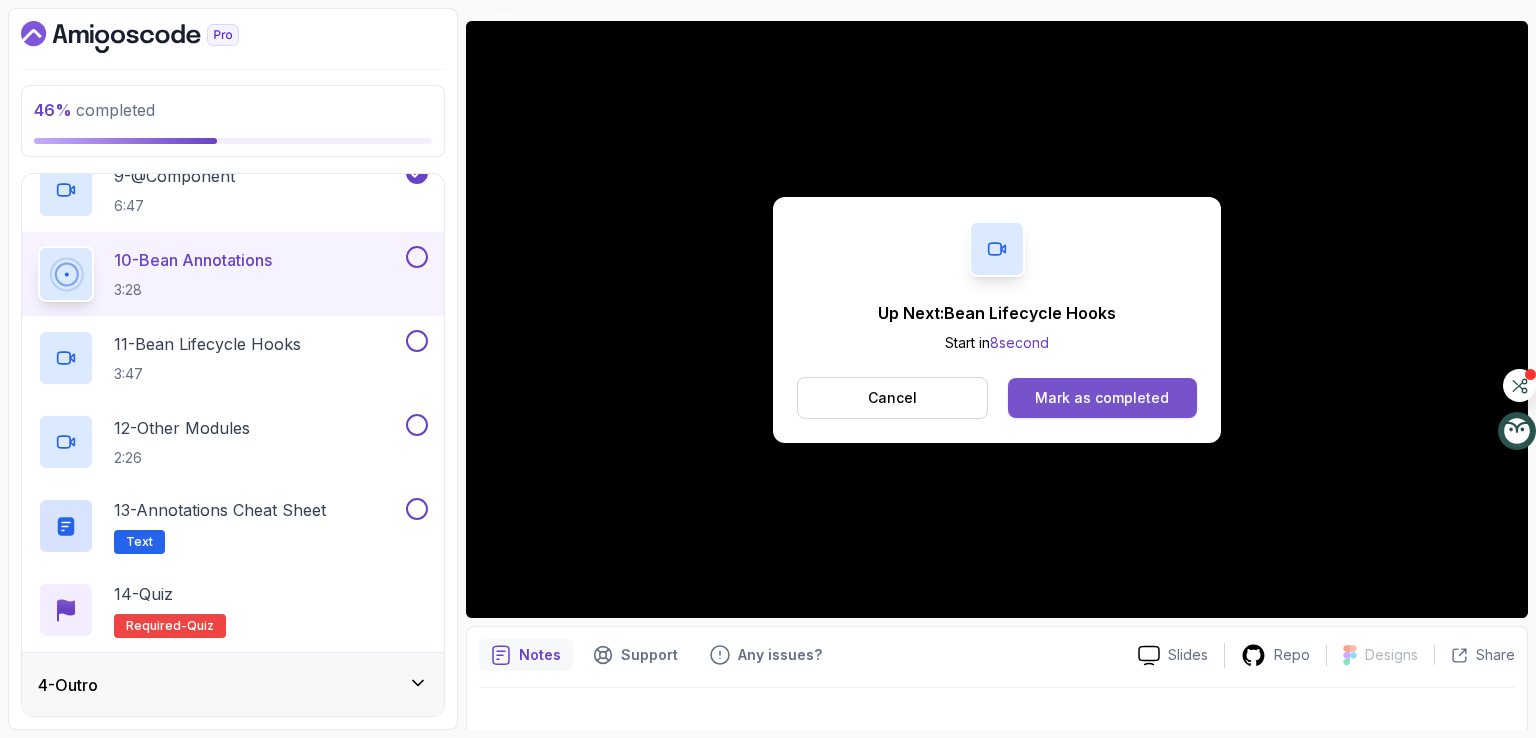 click on "Mark as completed" at bounding box center (1102, 398) 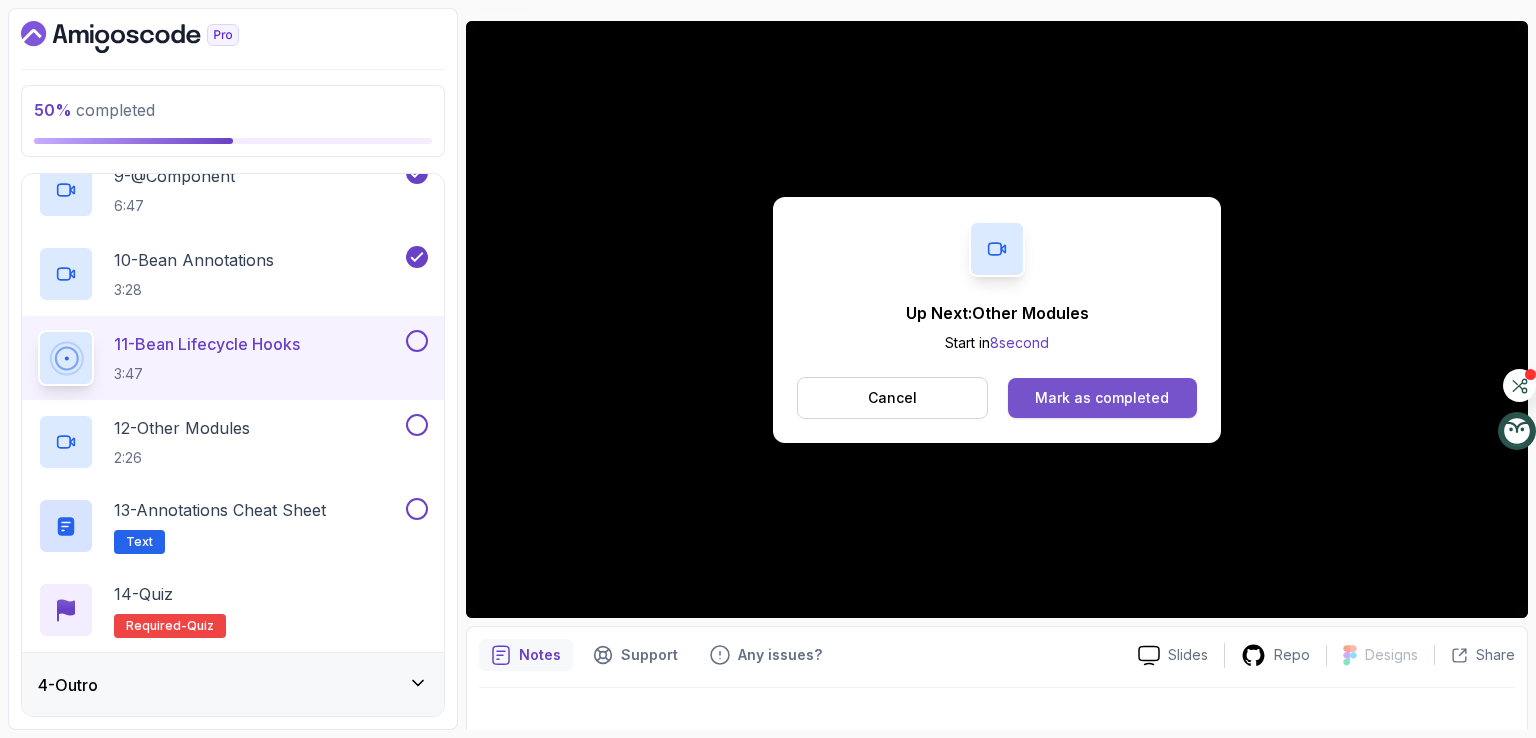 click on "Mark as completed" at bounding box center [1102, 398] 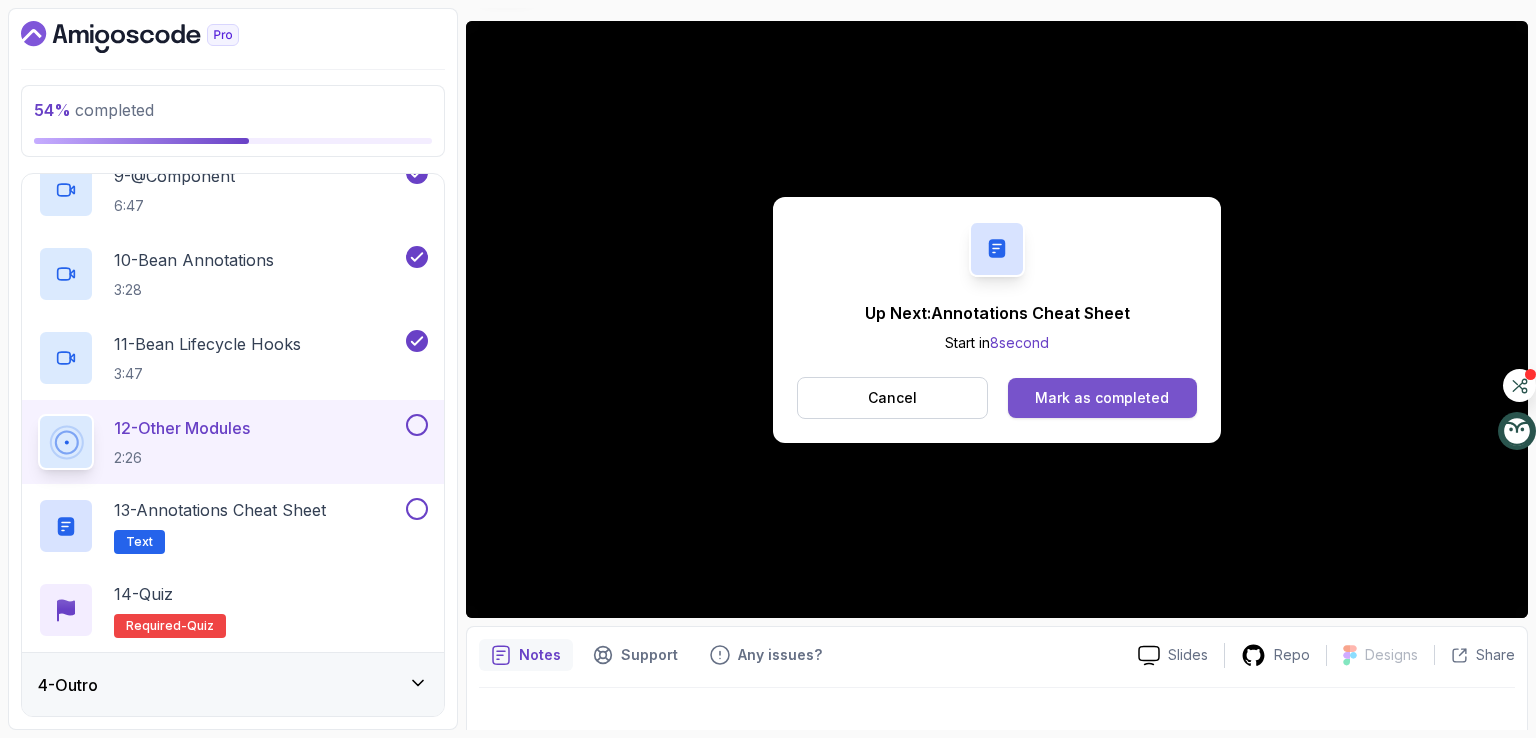 click on "Mark as completed" at bounding box center [1102, 398] 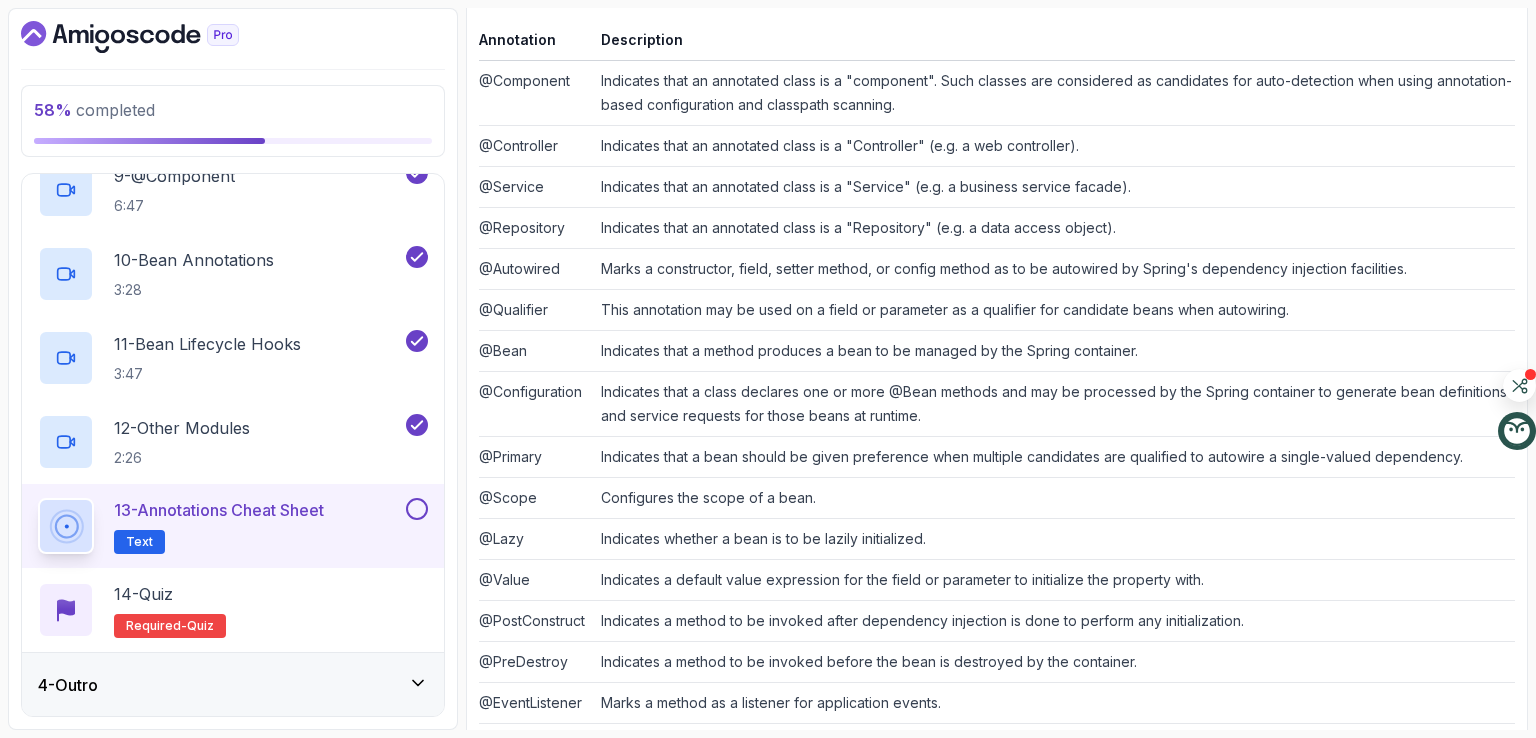 scroll, scrollTop: 472, scrollLeft: 0, axis: vertical 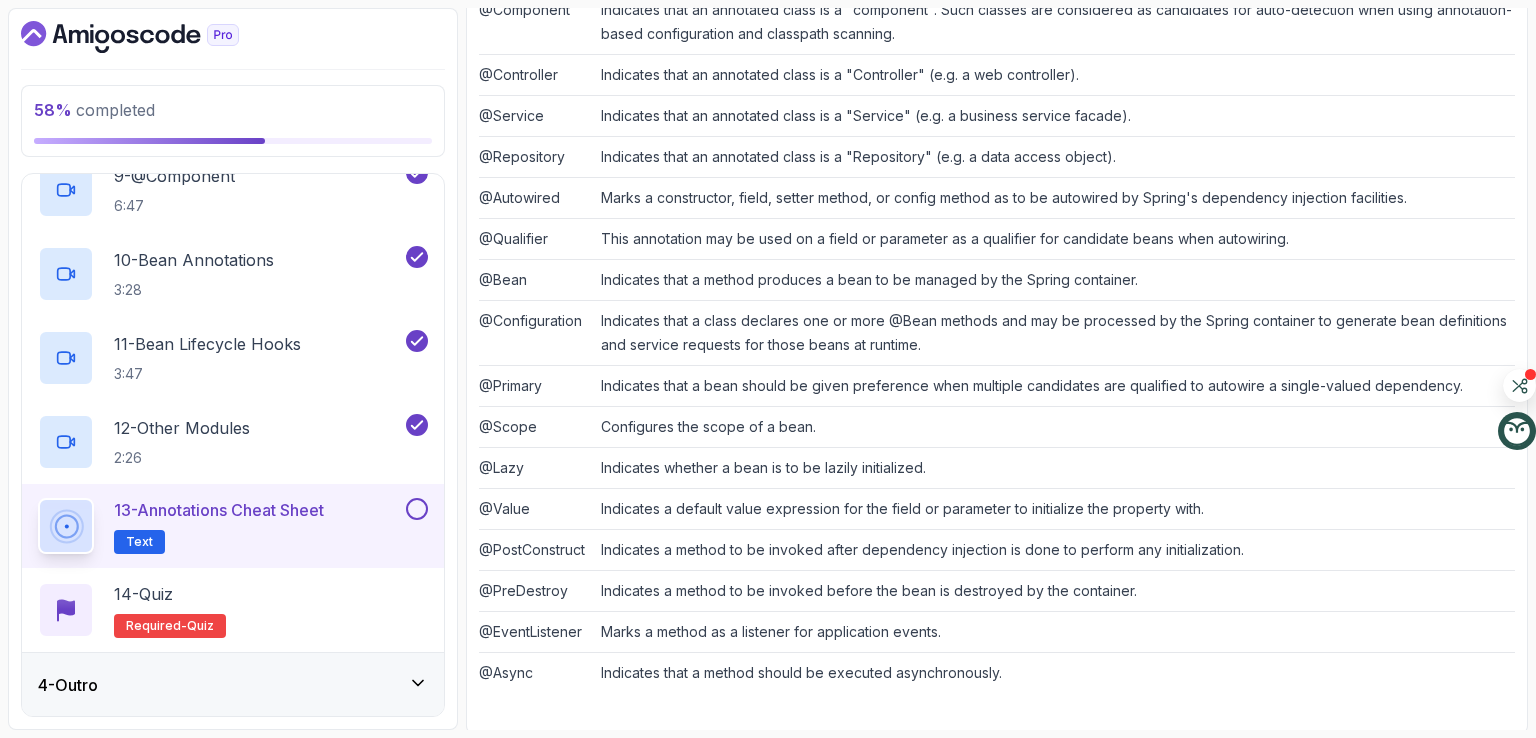 click on "4  -  Outro" at bounding box center [233, 685] 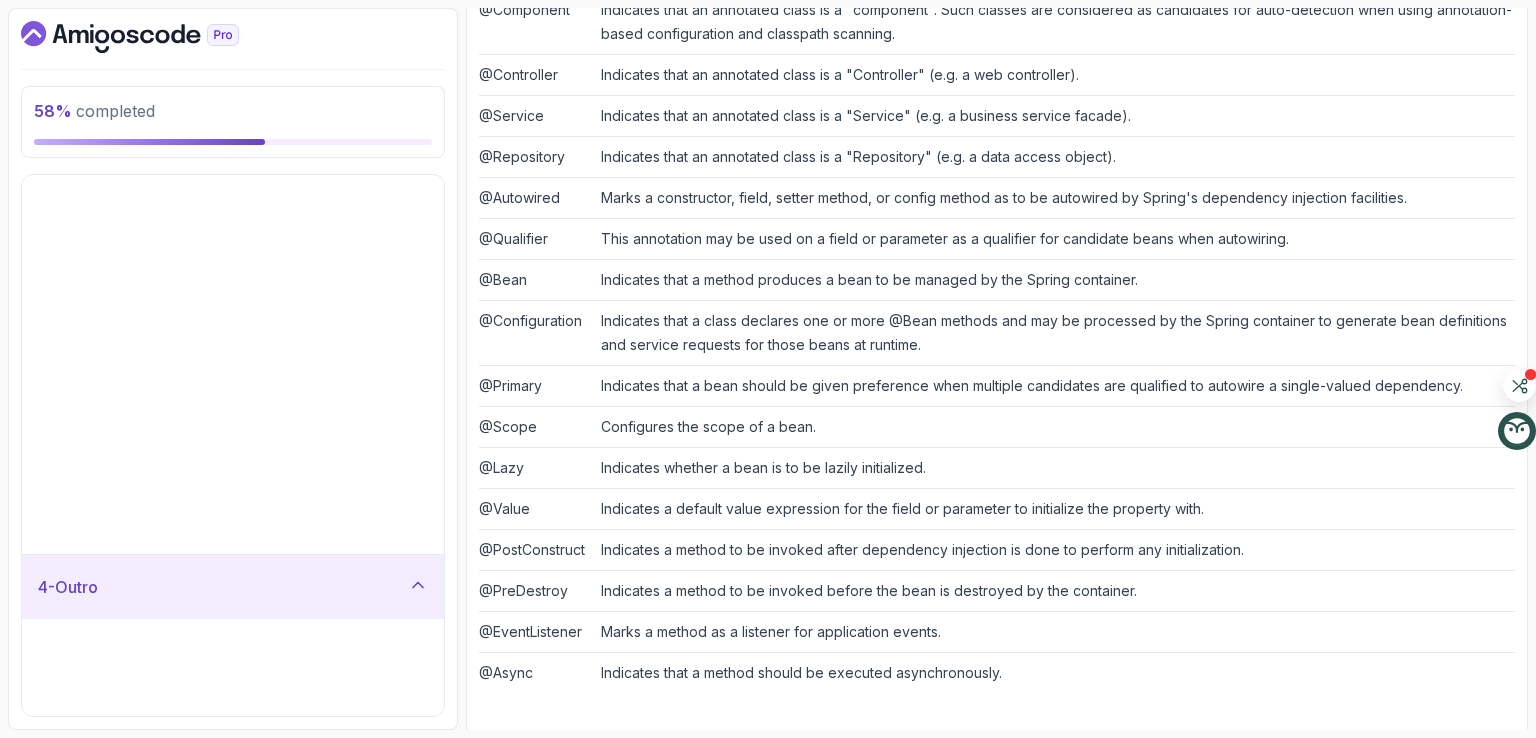 scroll, scrollTop: 0, scrollLeft: 0, axis: both 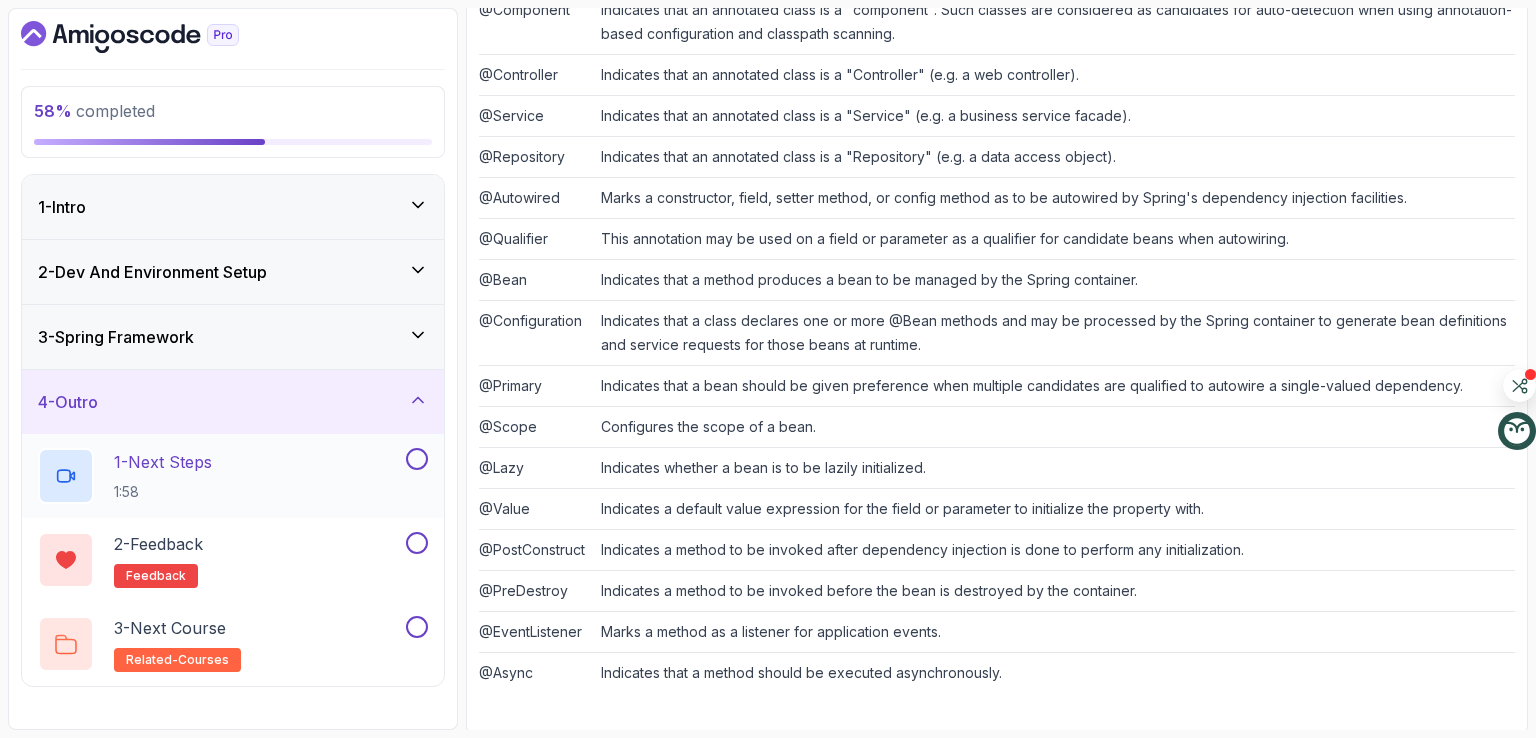 click on "1  -  Next Steps 1:58" at bounding box center (220, 476) 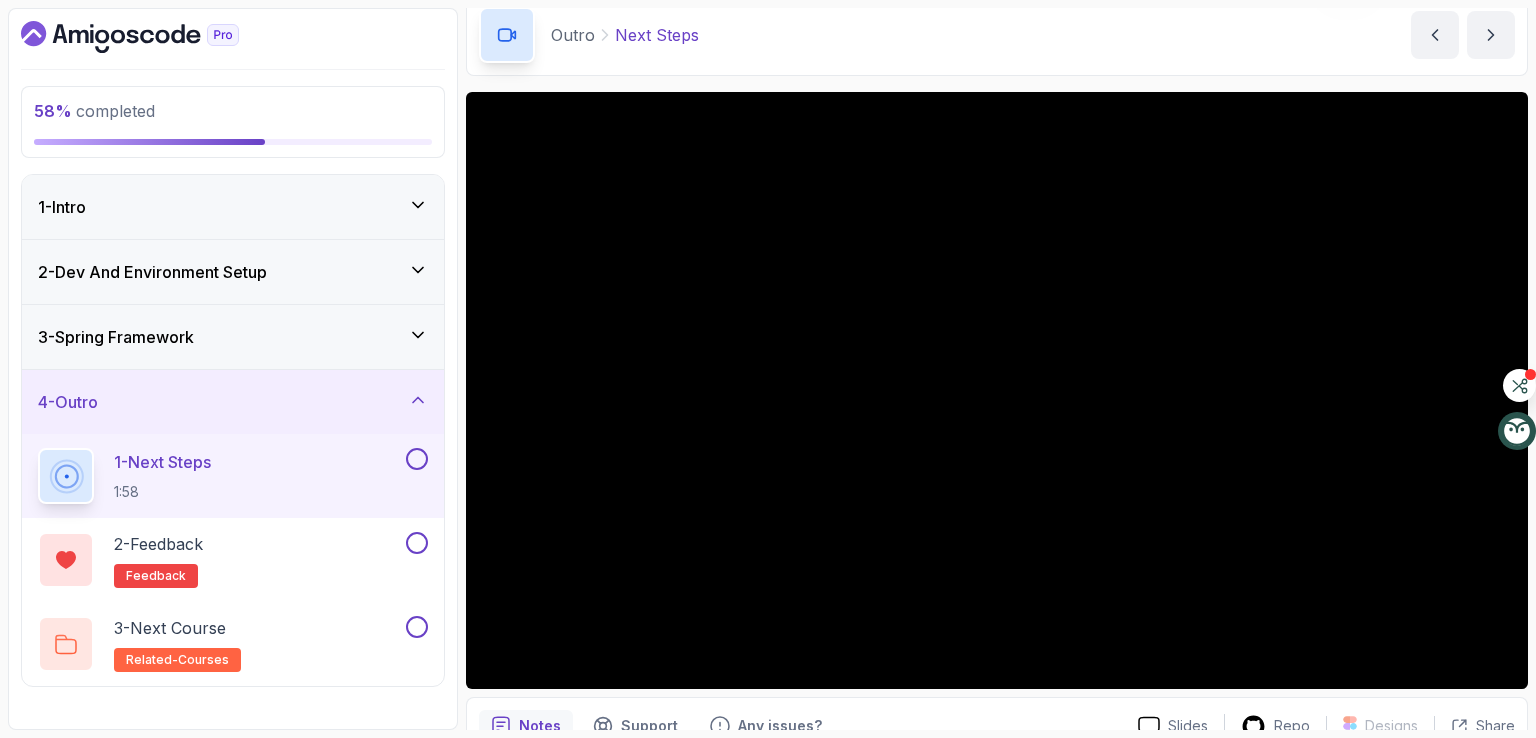 scroll, scrollTop: 184, scrollLeft: 0, axis: vertical 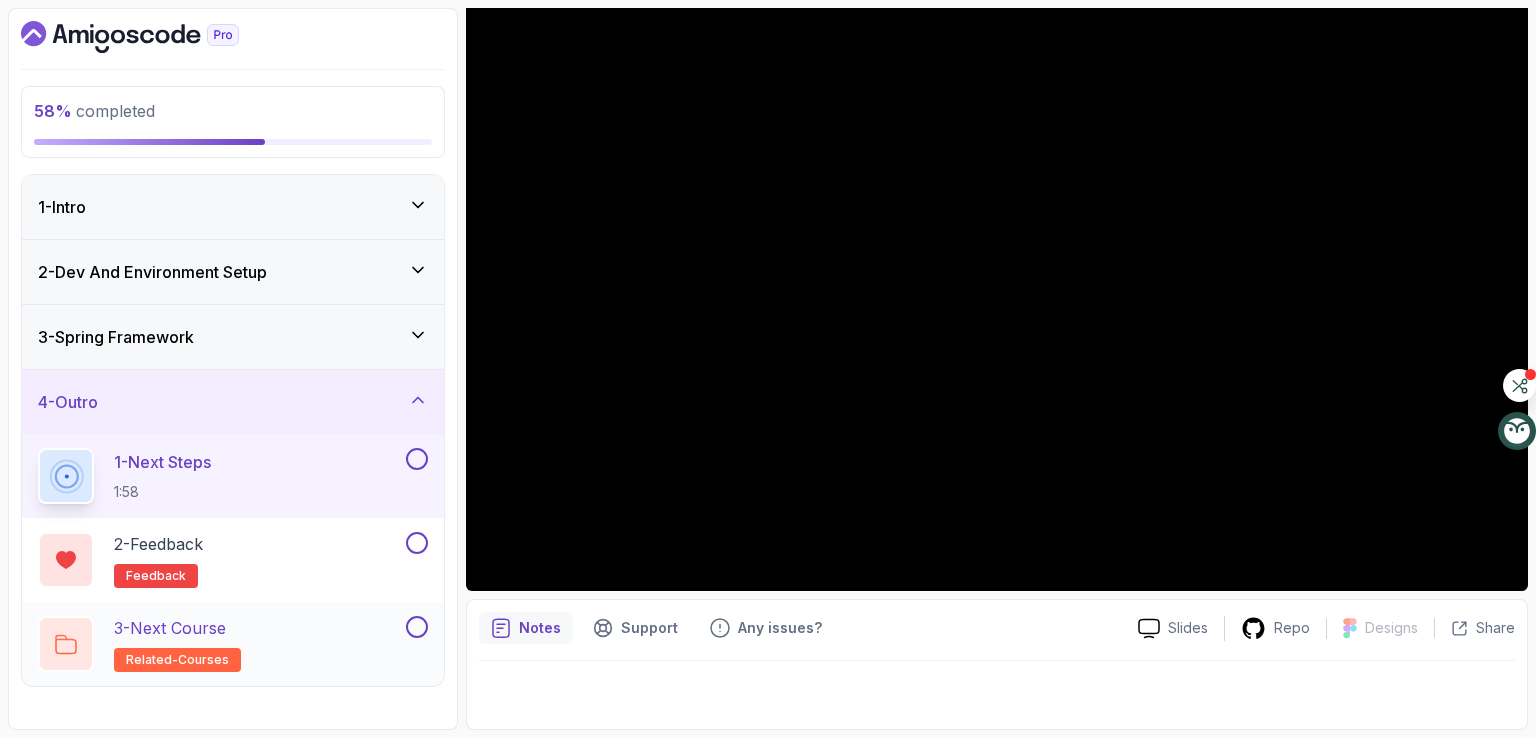 click on "3  -  Next Course related-courses" at bounding box center [220, 644] 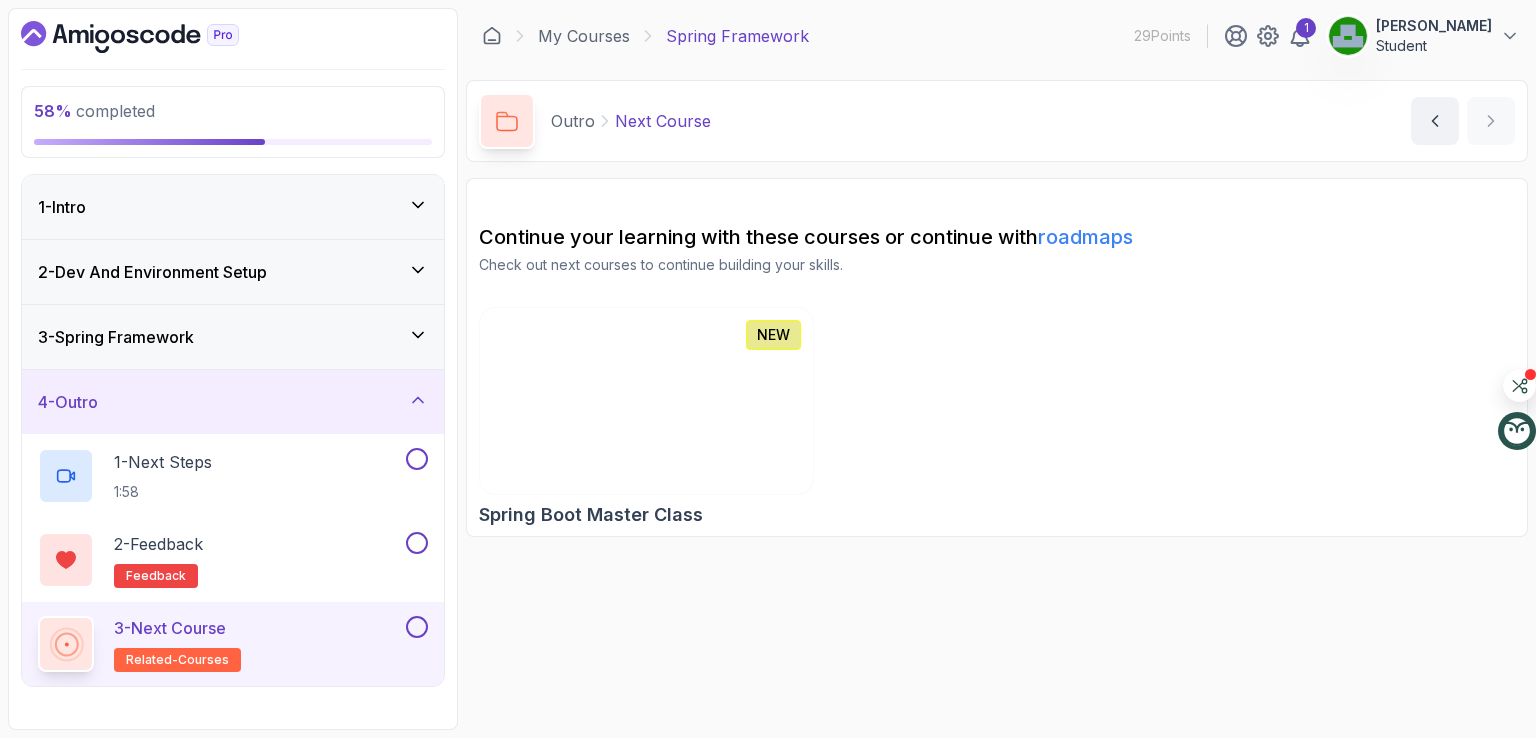 scroll, scrollTop: 0, scrollLeft: 0, axis: both 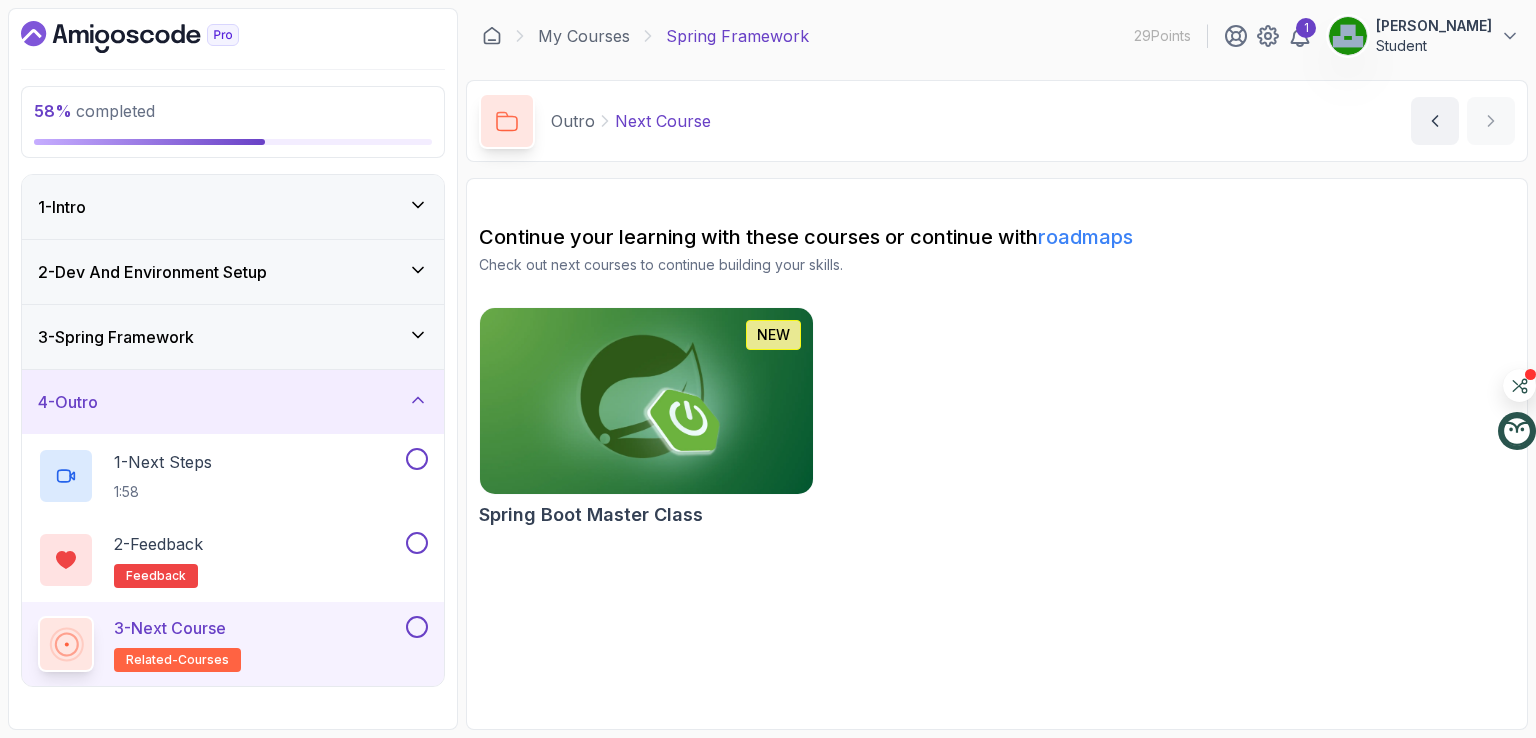 click at bounding box center (646, 401) 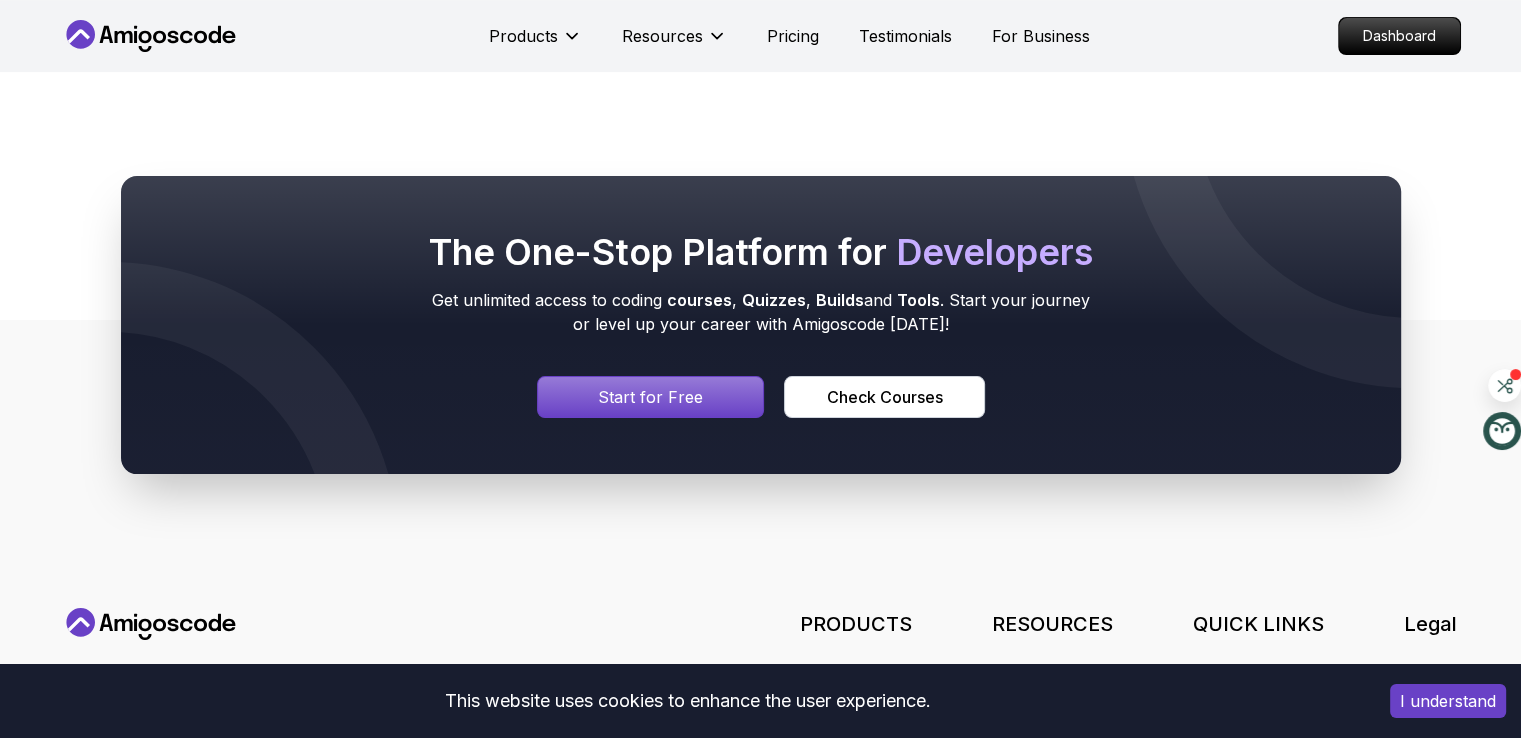 scroll, scrollTop: 700, scrollLeft: 0, axis: vertical 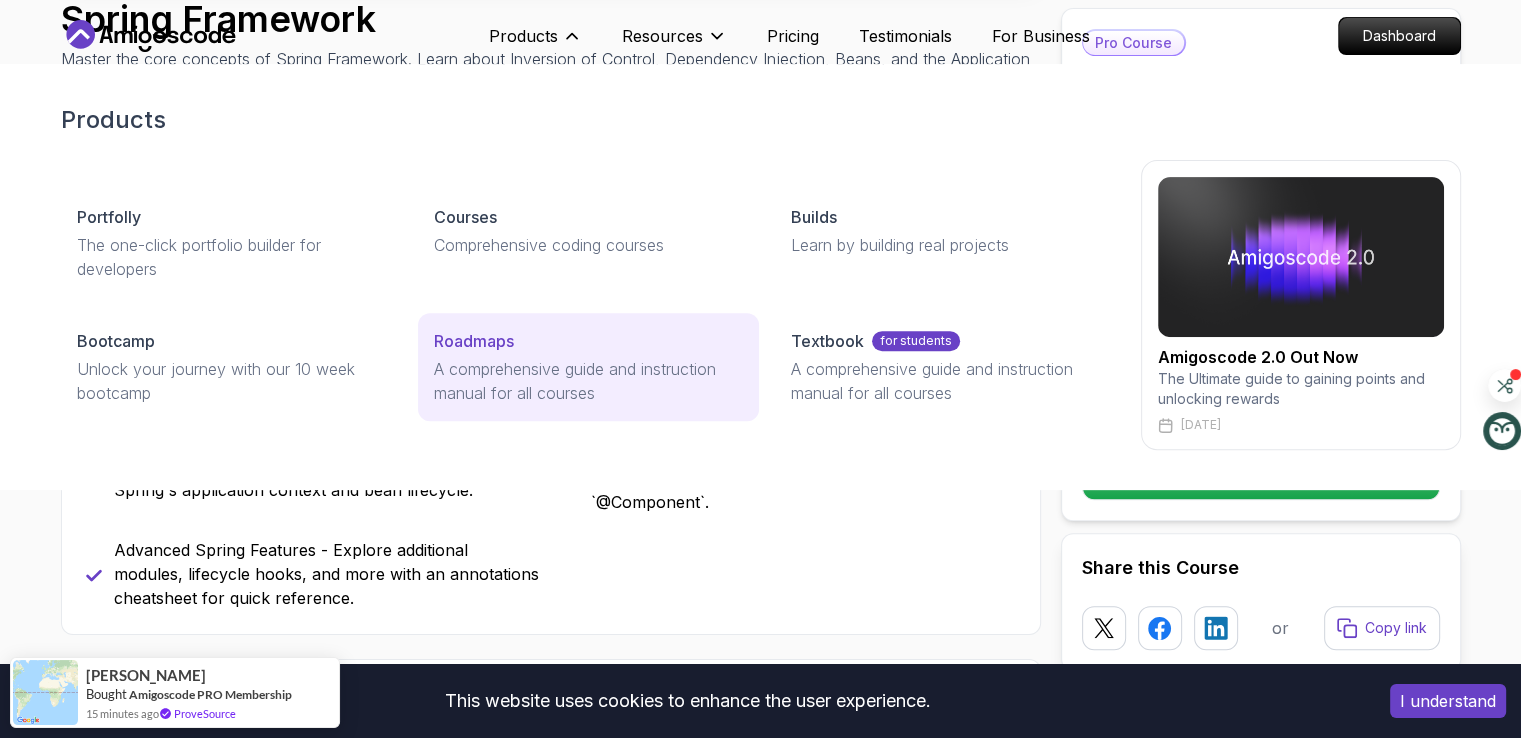click on "Roadmaps" at bounding box center [474, 341] 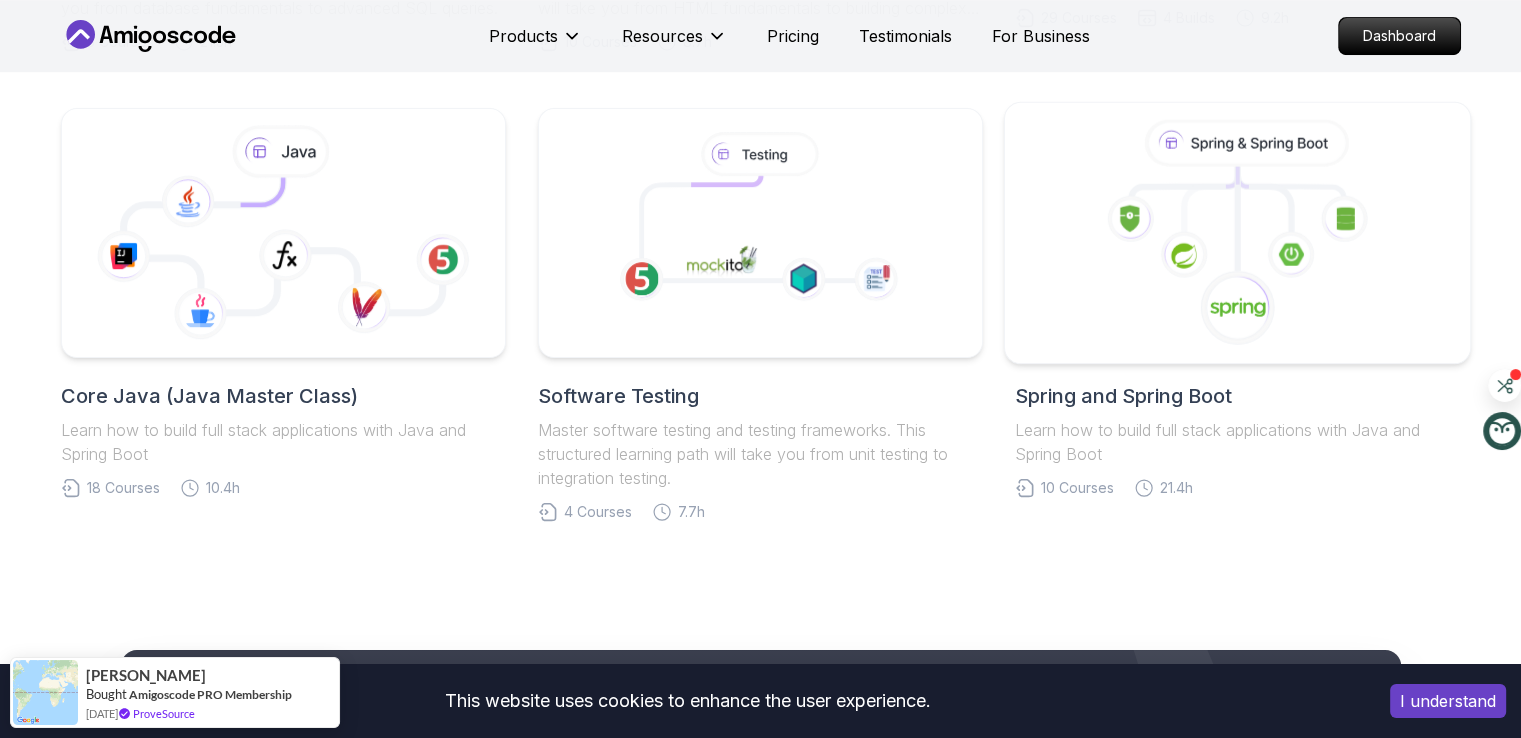 scroll, scrollTop: 900, scrollLeft: 0, axis: vertical 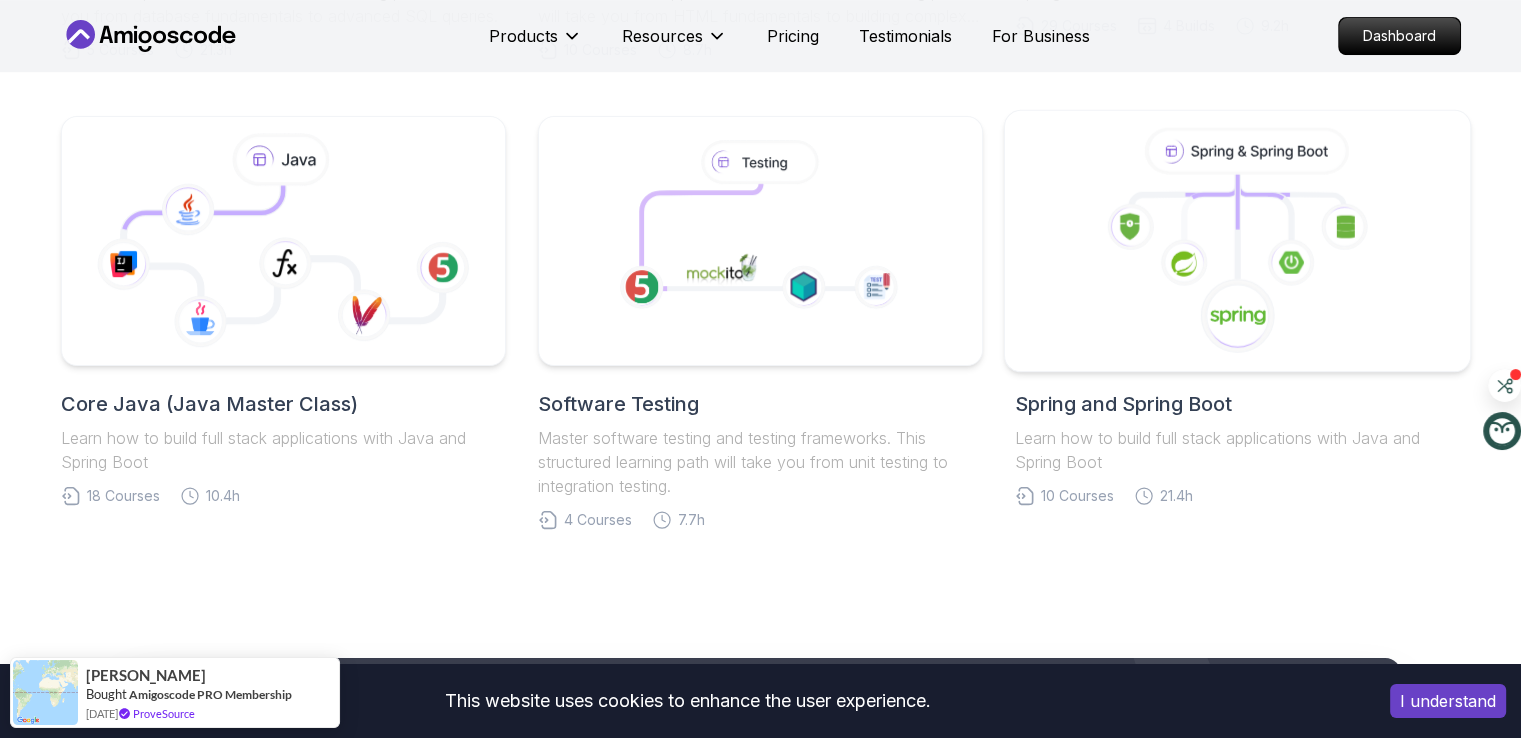 click 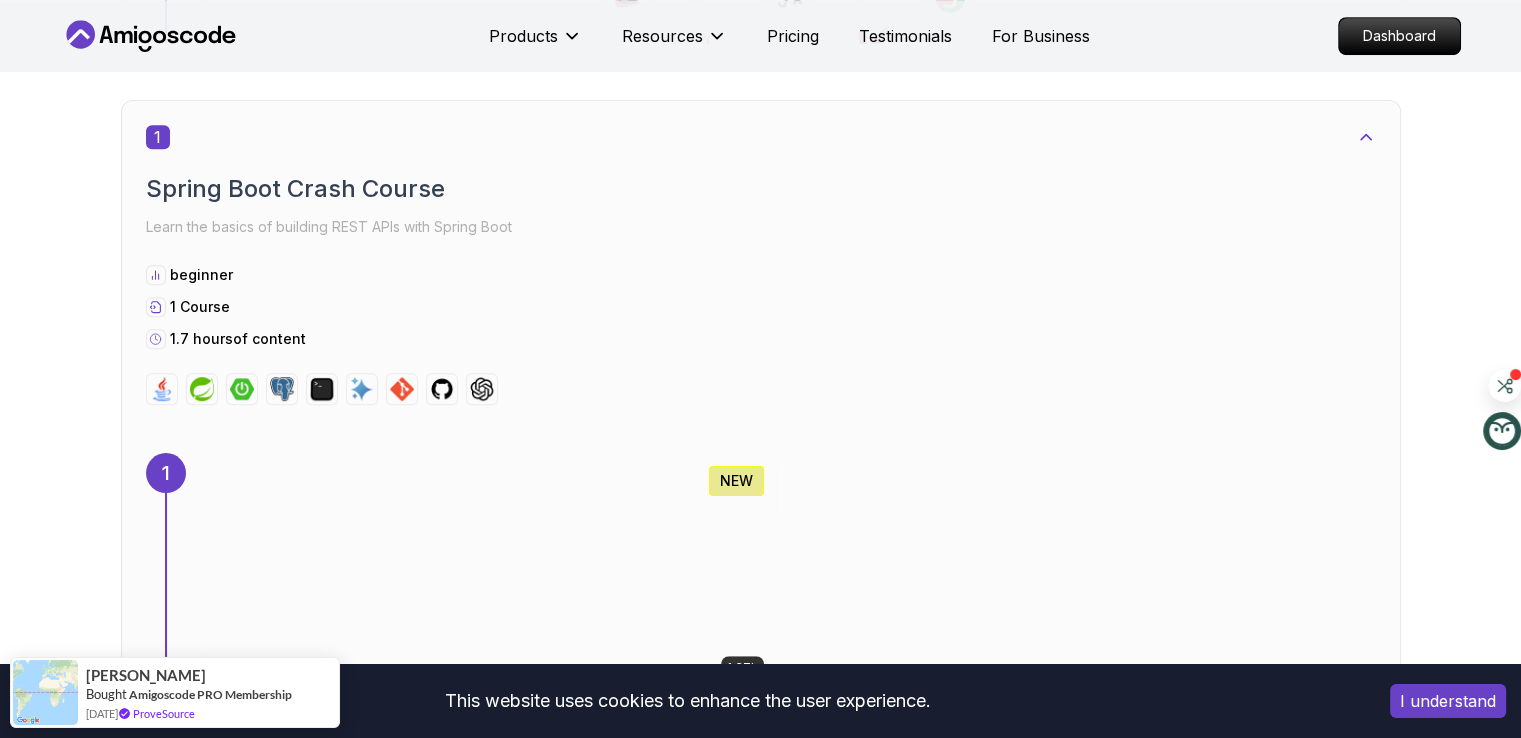 scroll, scrollTop: 1700, scrollLeft: 0, axis: vertical 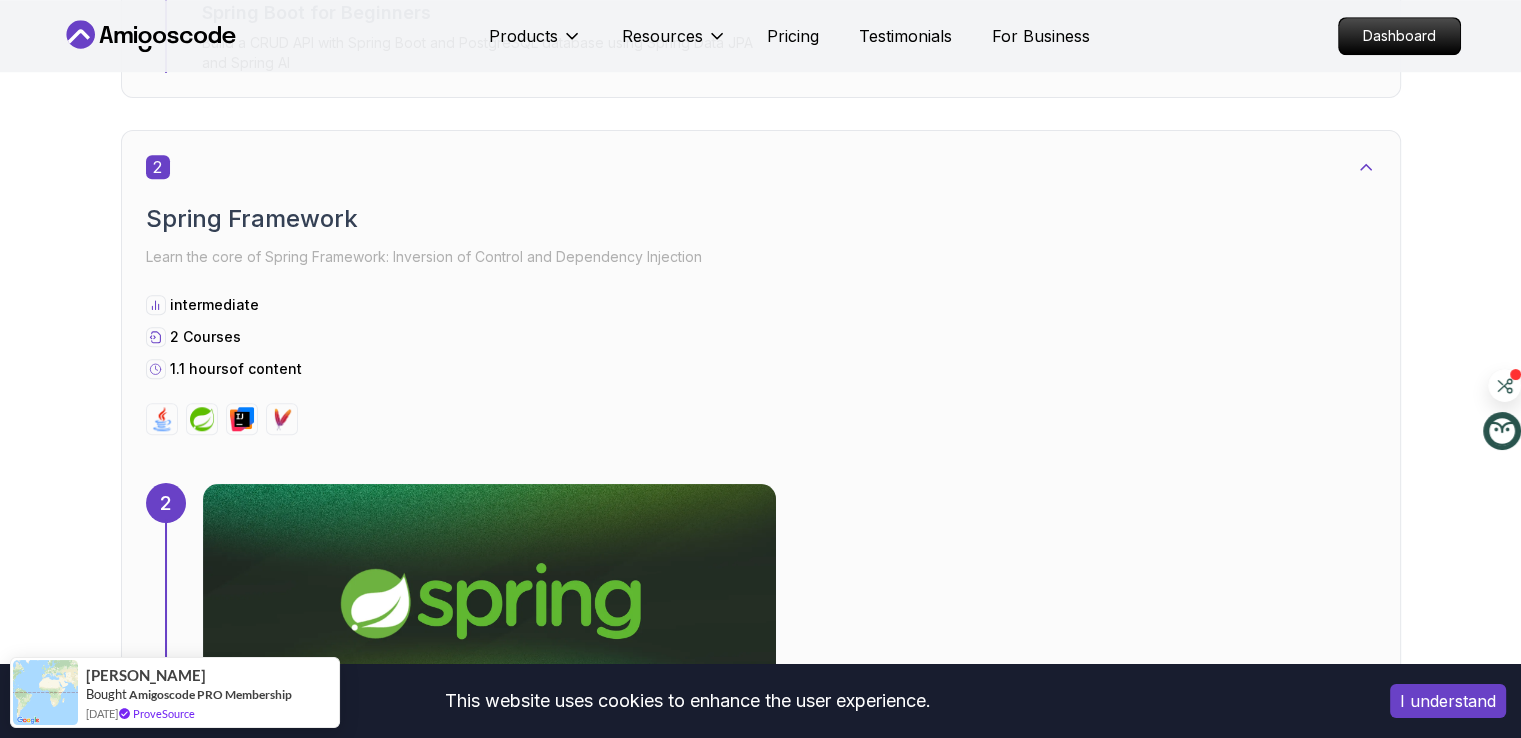 click at bounding box center [489, 1353] 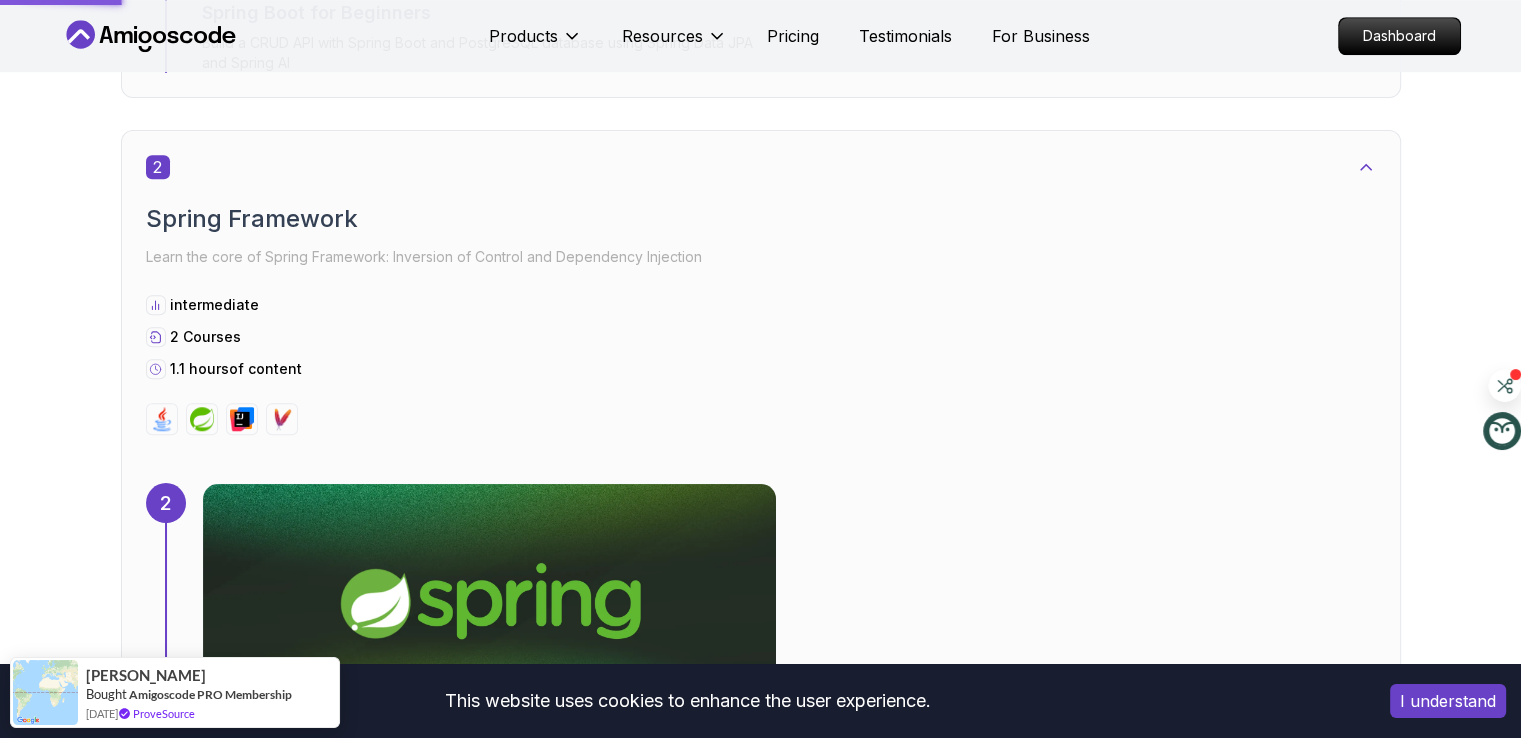click on "This website uses cookies to enhance the user experience. I understand Products Resources Pricing Testimonials For Business Dashboard Products Resources Pricing Testimonials For Business Dashboard Spring and Spring Boot Spring and Spring Boot  Roadmap Learn how to build full stack applications with Java and Spring Boot Core Java (Java Master Class) 1 Spring Boot Crash Course Learn the basics of building REST APIs with Spring Boot beginner 1   Course   1.7 hours  of content 1 1.67h NEW Spring Boot for Beginners Build a CRUD API with Spring Boot and PostgreSQL database using Spring Data JPA and Spring AI 2 Spring Framework Learn the core of Spring Framework: Inversion of Control and Dependency Injection intermediate 2   Courses   1.1 hours  of content 2 1.12h Spring Framework Master the core concepts of Spring Framework. Learn about Inversion of Control, Dependency Injection, Beans, and the Application Context to build robust Java applications. 3 Mastering APIs with Spring MVC intermediate 1   Course   3 3.30h" at bounding box center [760, 2789] 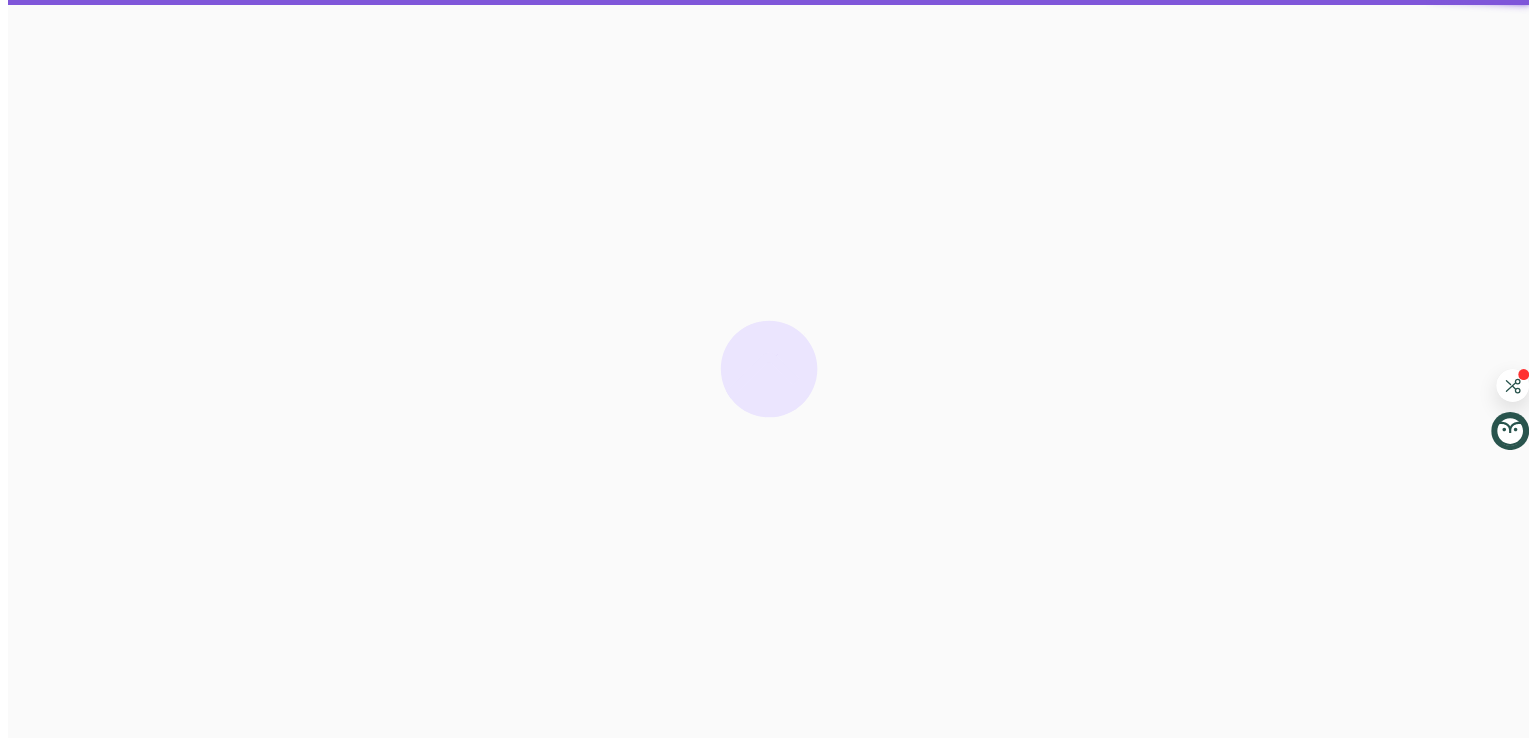 scroll, scrollTop: 0, scrollLeft: 0, axis: both 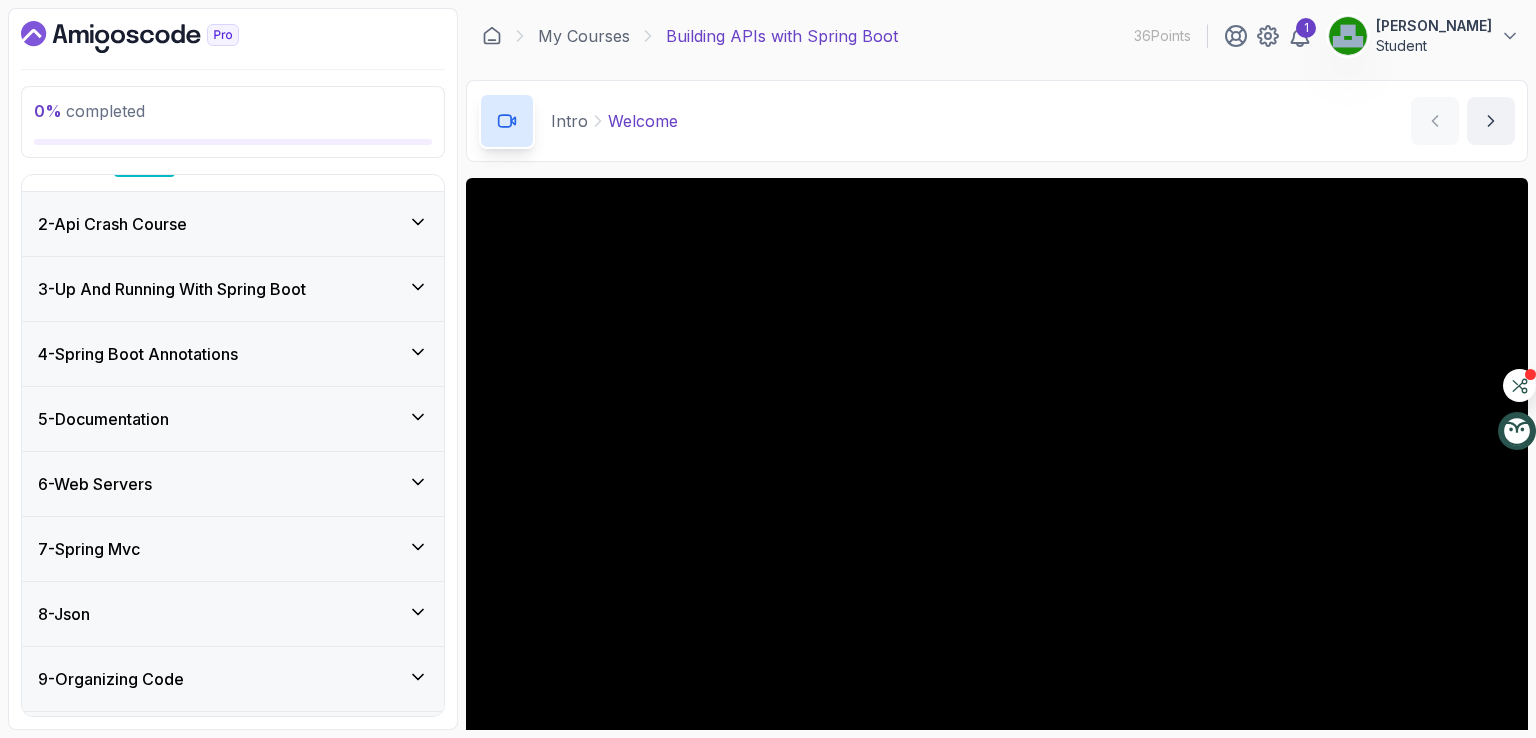 click on "6  -  Web Servers" at bounding box center [233, 484] 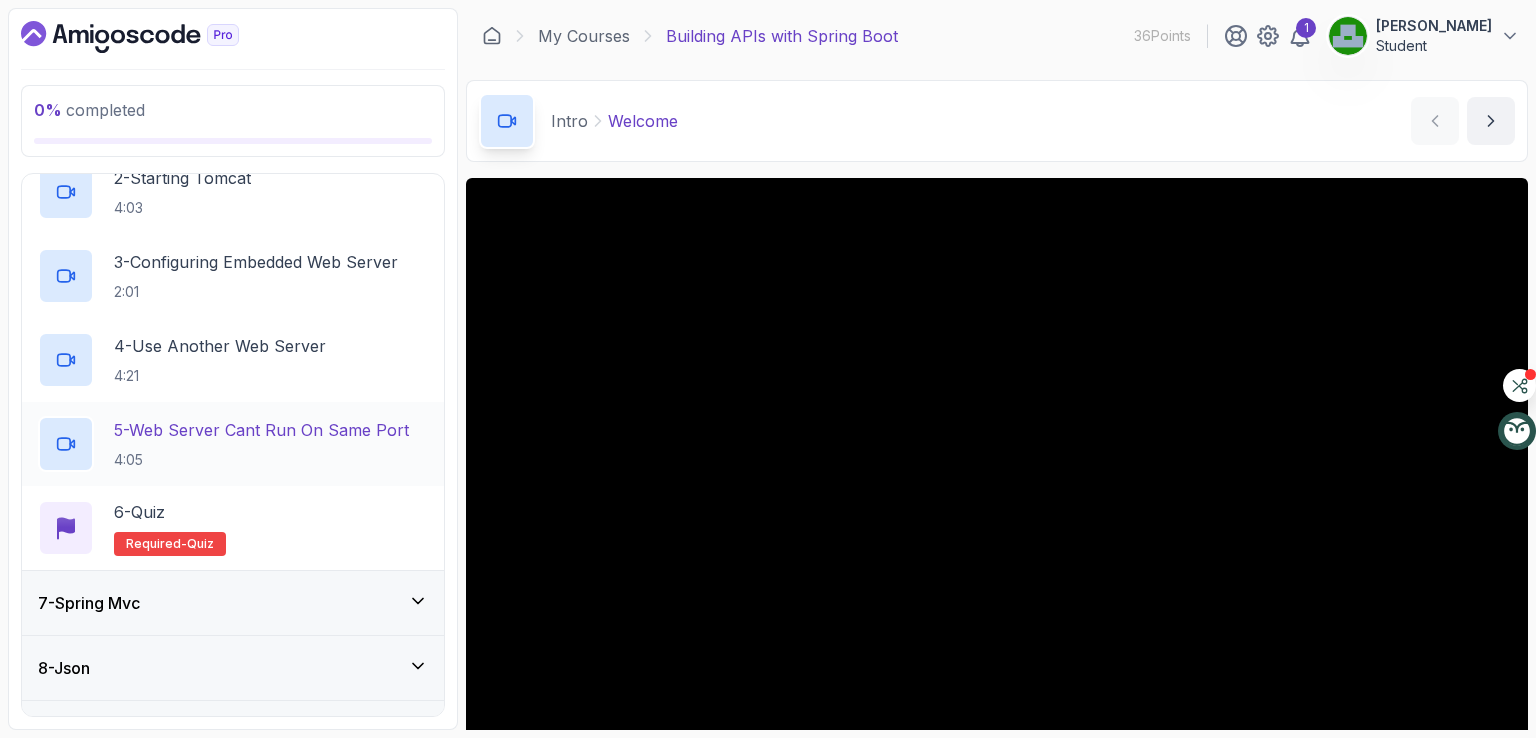 scroll, scrollTop: 605, scrollLeft: 0, axis: vertical 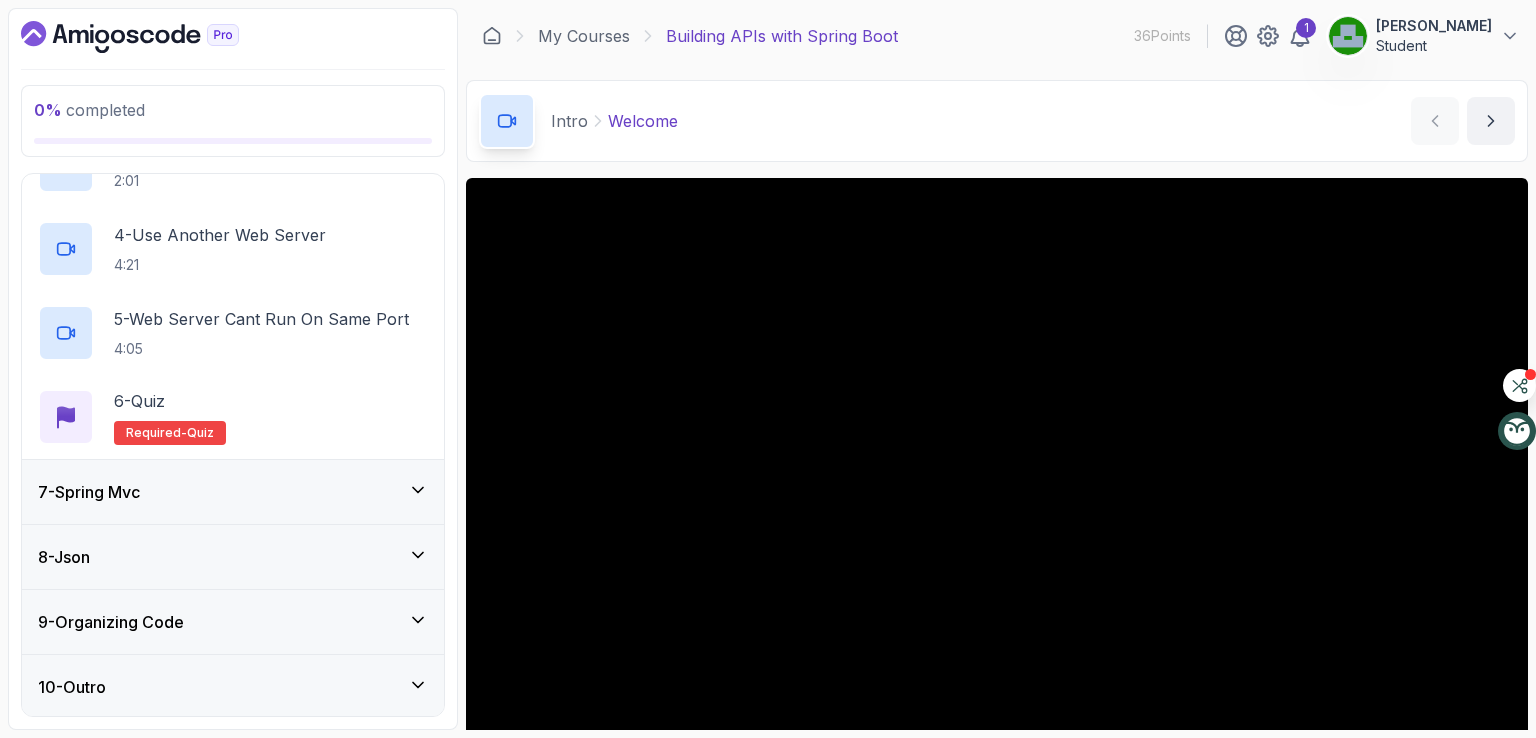 click on "8  -  Json" at bounding box center [233, 557] 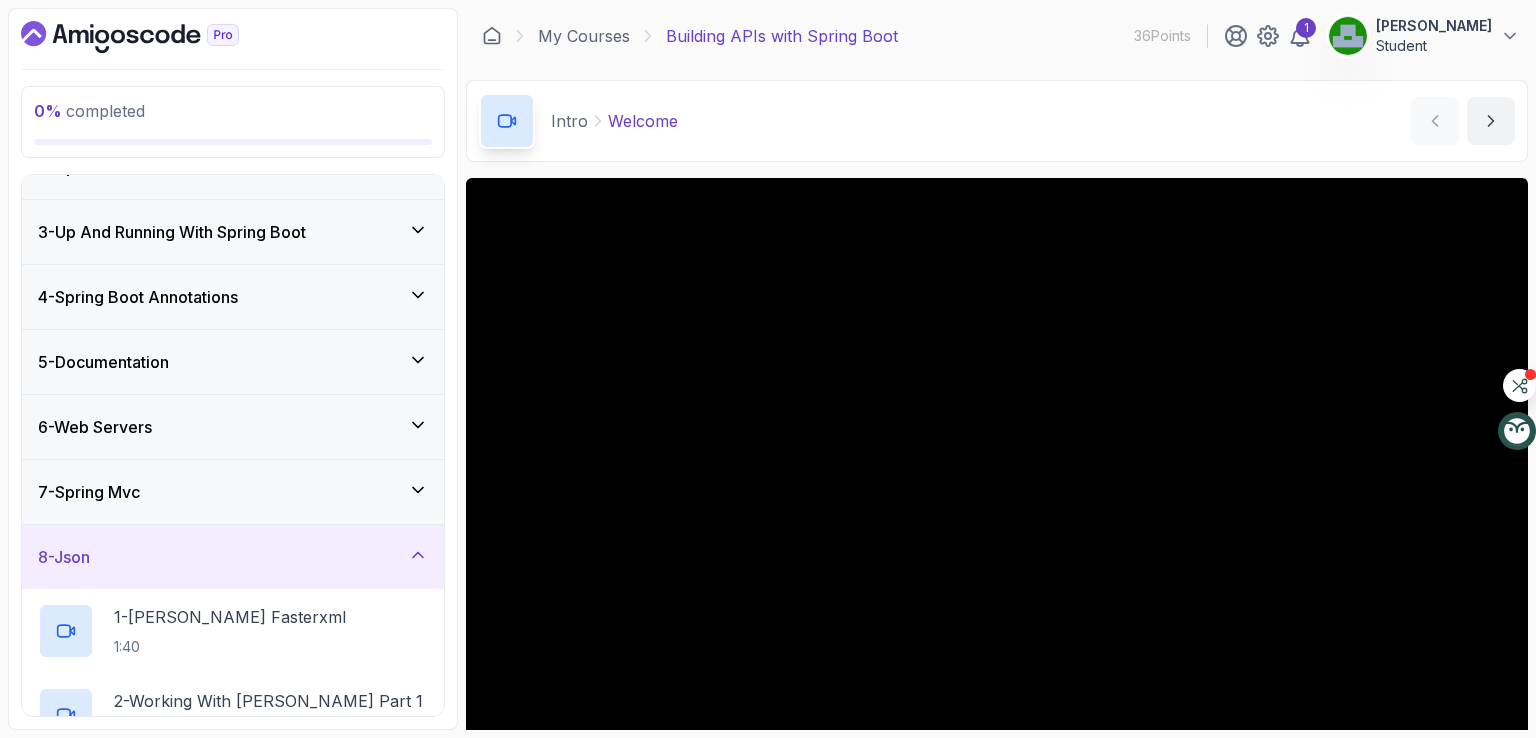 scroll, scrollTop: 0, scrollLeft: 0, axis: both 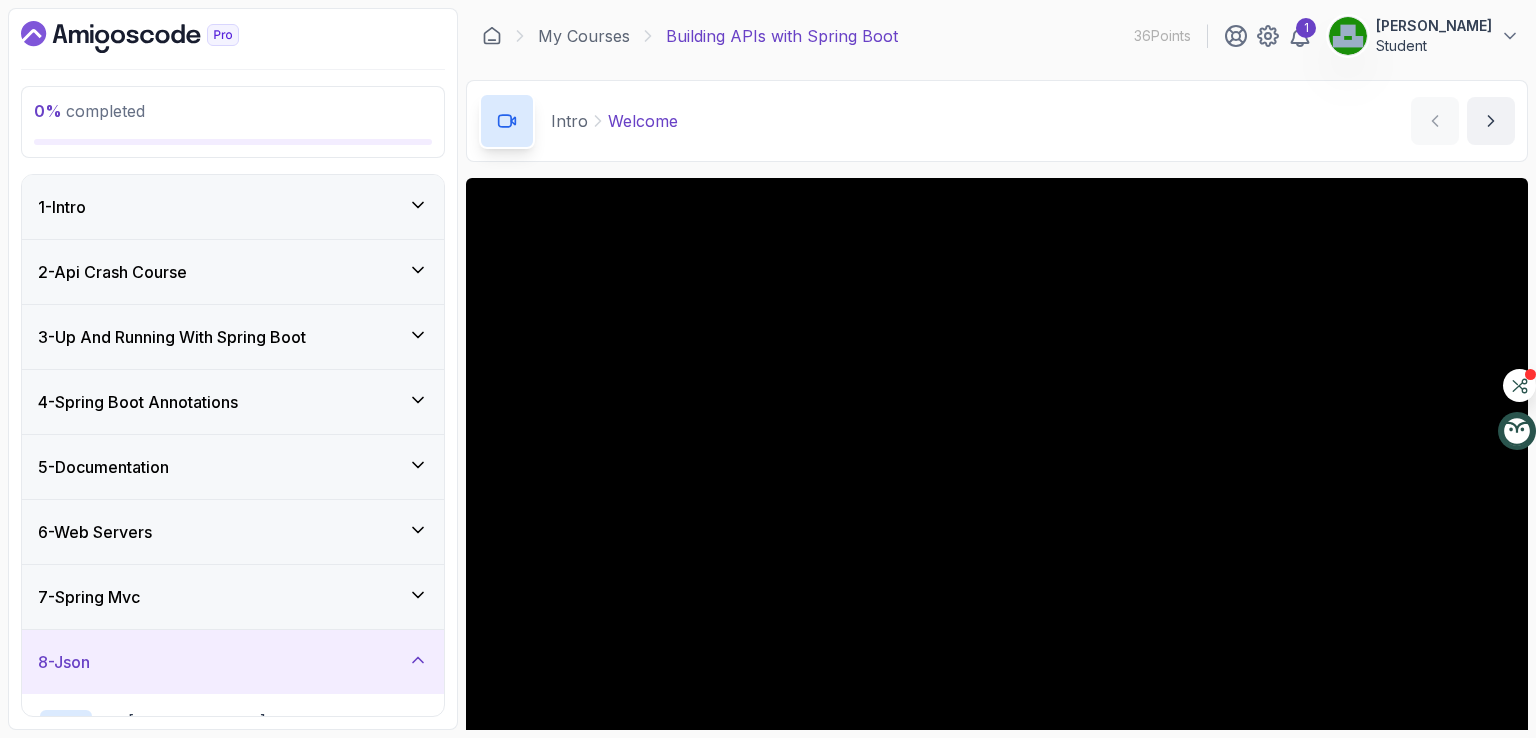 click on "2  -  Api Crash Course" at bounding box center (112, 272) 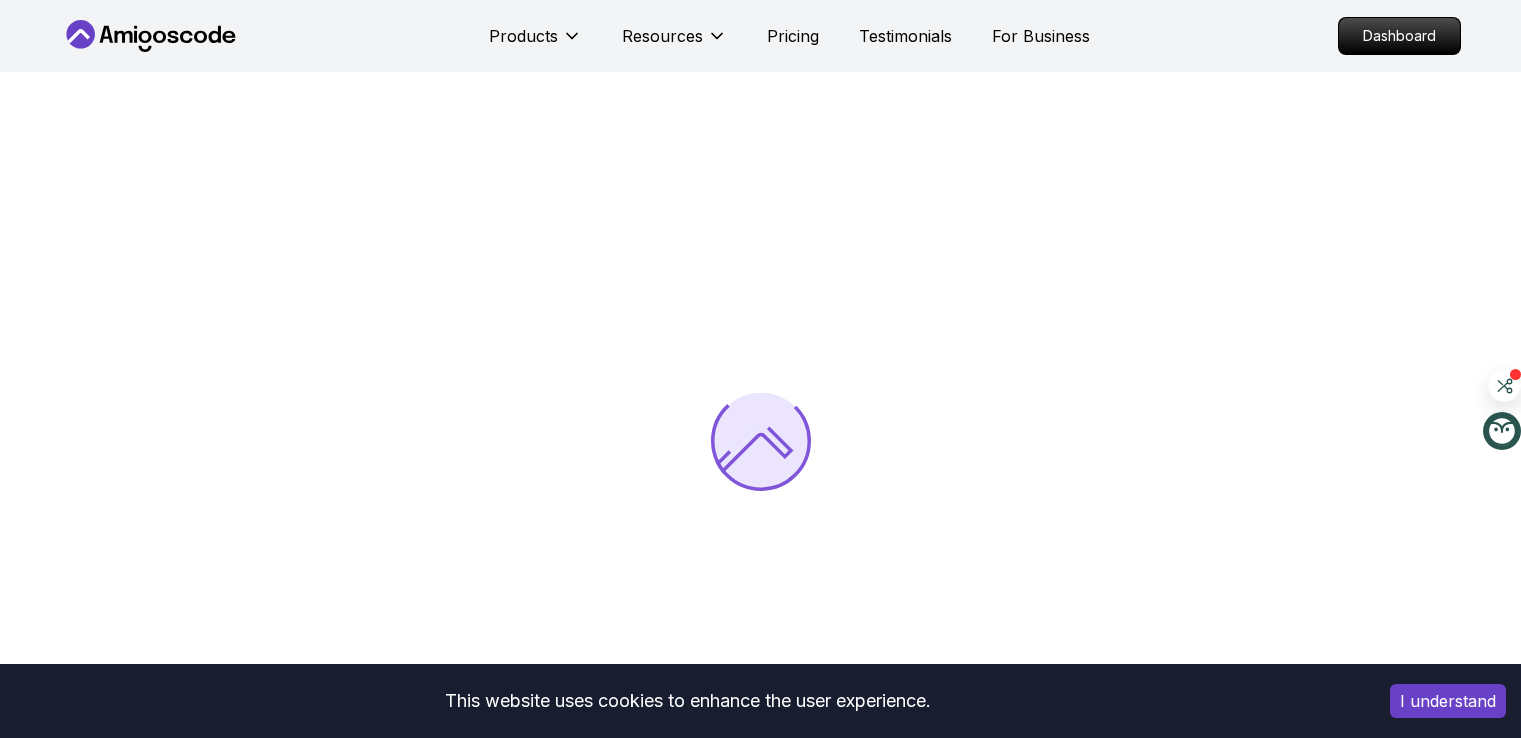 scroll, scrollTop: 0, scrollLeft: 0, axis: both 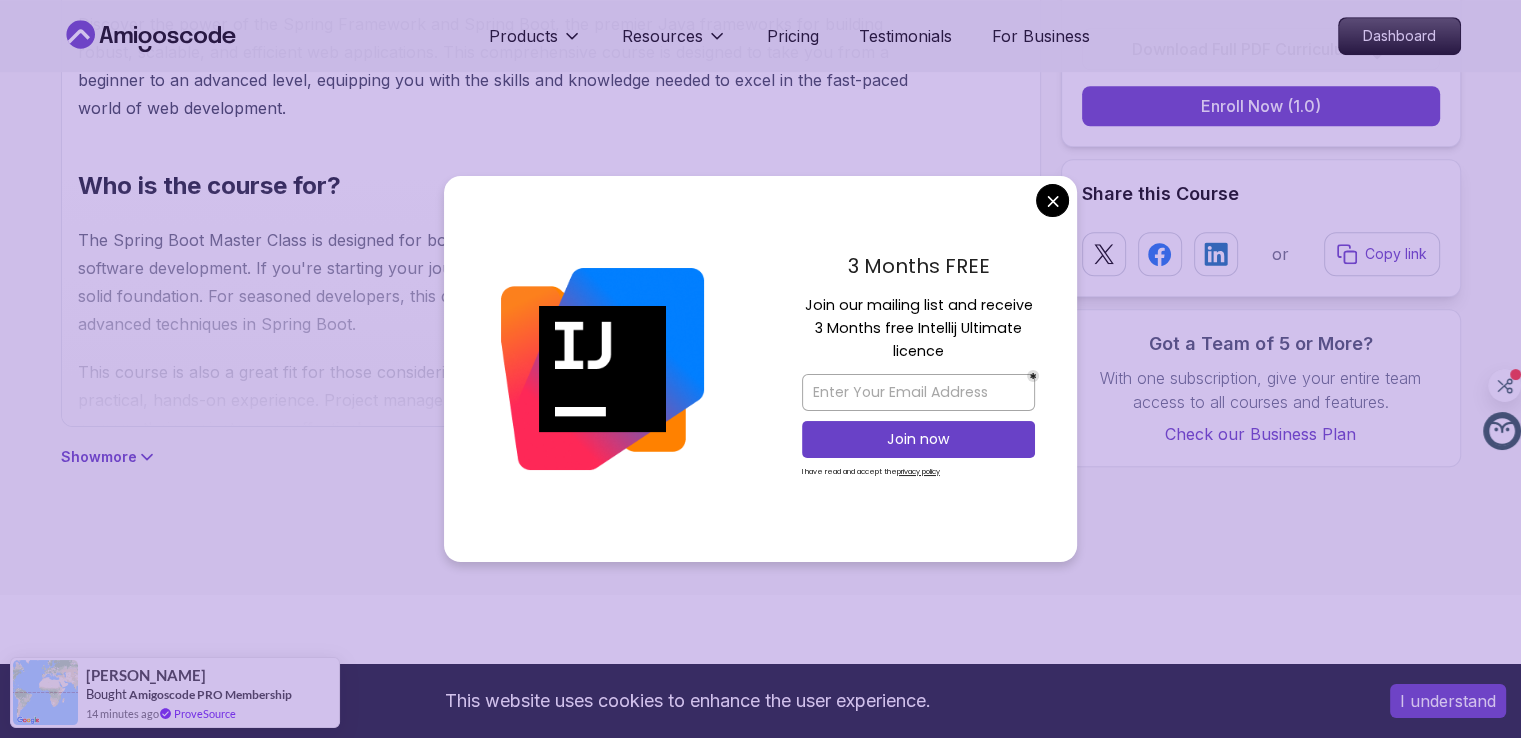 click on "This website uses cookies to enhance the user experience. I understand Products Resources Pricing Testimonials For Business Dashboard Products Resources Pricing Testimonials For Business Dashboard Spring Boot Master Class API development, database integration, efficient JSON handling, testing, and more Mama Samba Braima Djalo  /   Instructor Pro Course Includes: 0 Seconds Lectures Certificate of Completion Access to: Access to Discord Group 6 Months Free IntelliJ Ultimate Download Full PDF Curriculum Enroll Now (1.0) Share this Course or Copy link Got a Team of 5 or More? With one subscription, give your entire team access to all courses and features. Check our Business Plan Mama Samba Braima Djalo  /   Instructor What you will learn spring spring-boot spring-data-jpa spring-security java terminal intellij ai chatgpt Development Environment Setup Core Spring Framework Concepts Spring Boot Annotations Comprehensive Documentation Techniques Web Server Configuration and Management Building APIs with Spring MVC" at bounding box center (760, 1965) 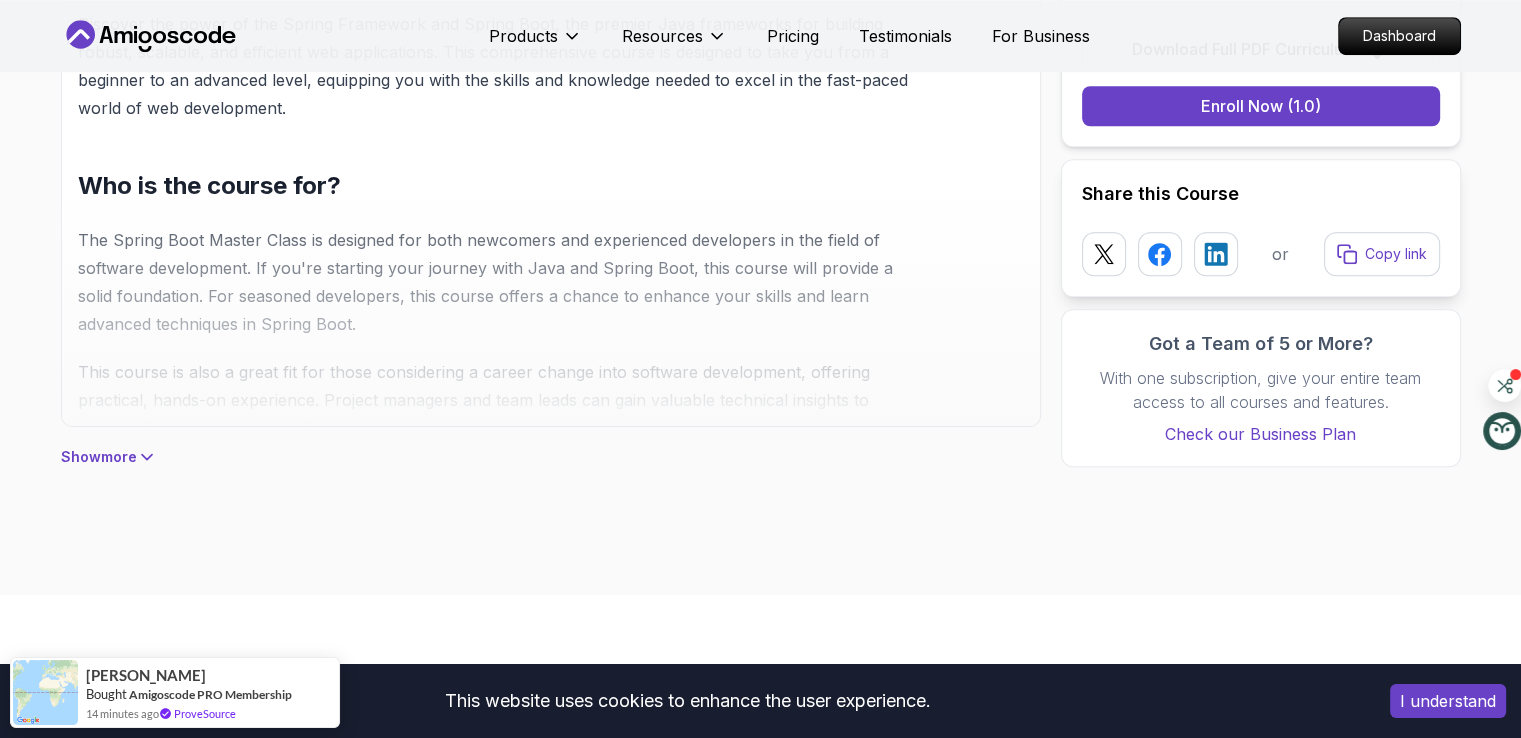 click on "Show  more" at bounding box center (99, 457) 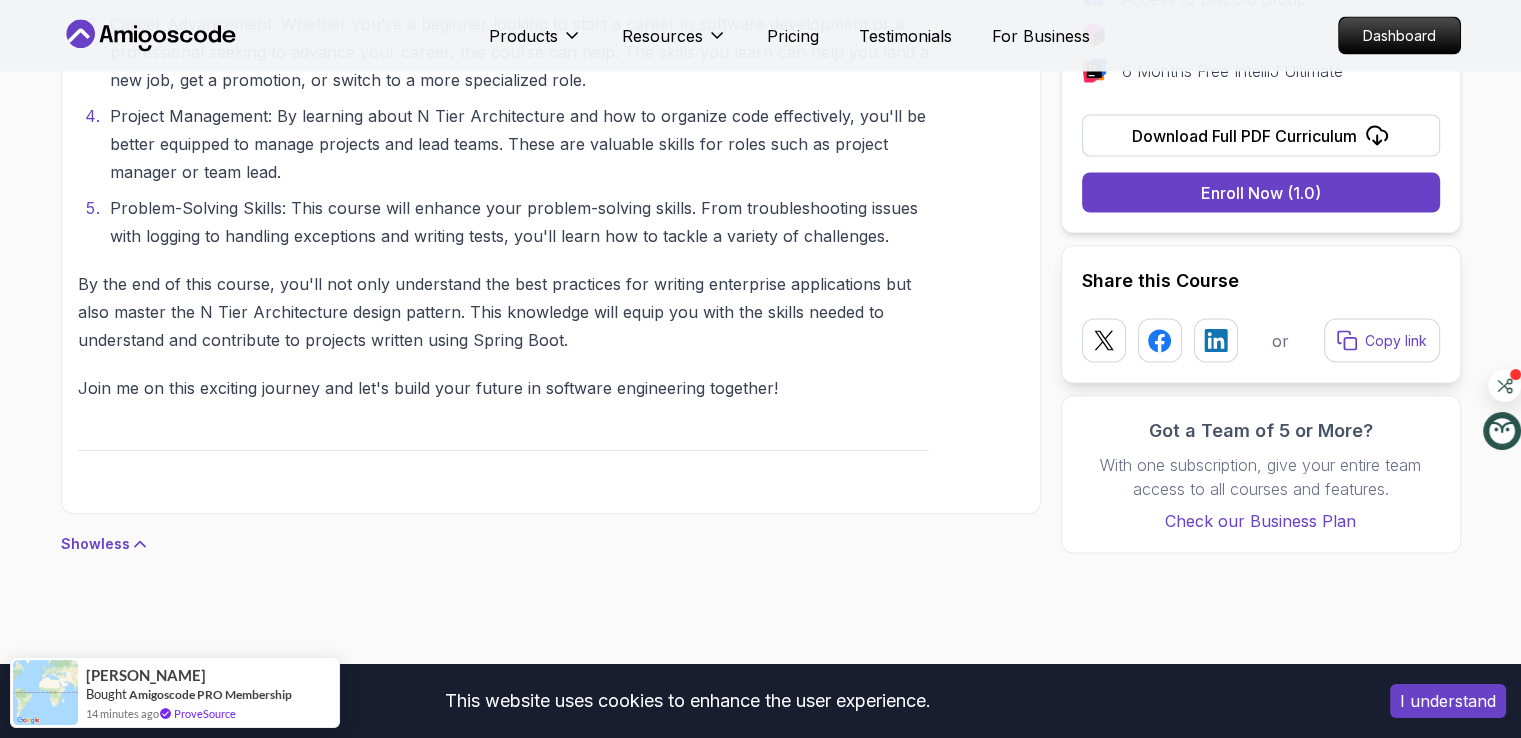 scroll, scrollTop: 3800, scrollLeft: 0, axis: vertical 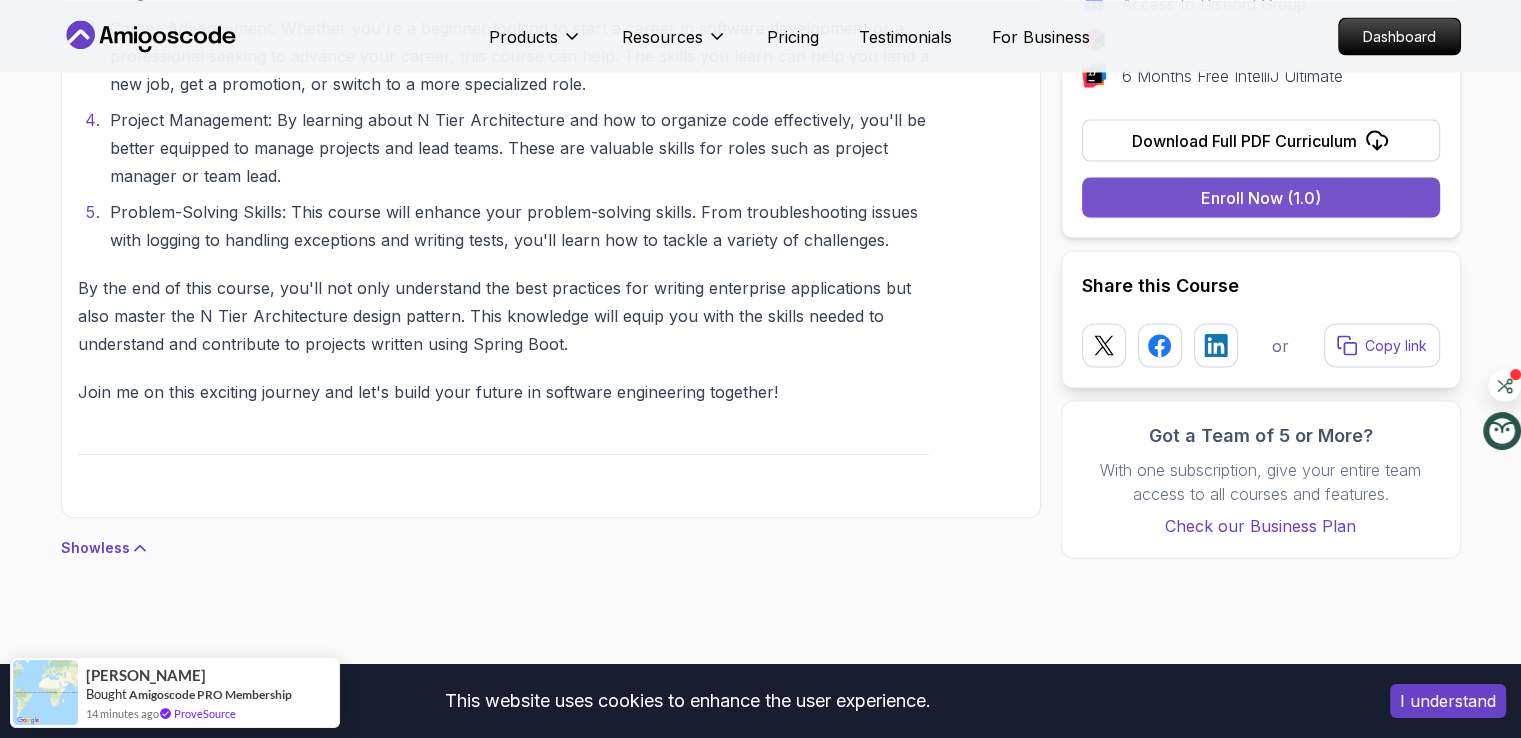click on "Enroll Now (1.0)" at bounding box center (1261, 197) 